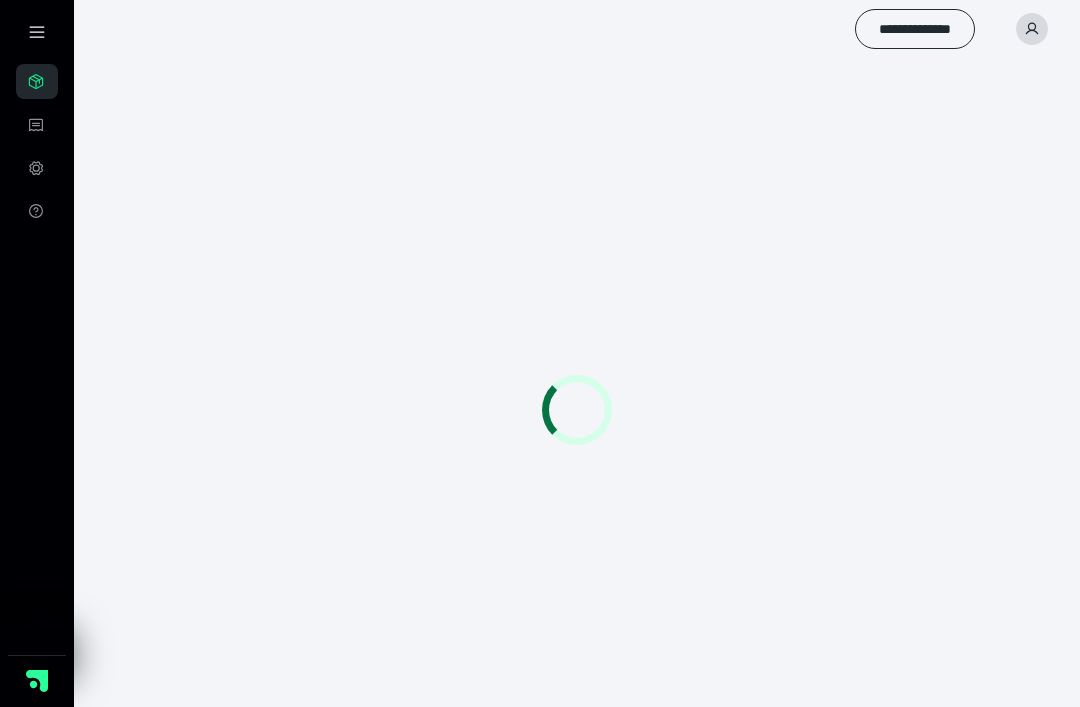 scroll, scrollTop: 0, scrollLeft: 0, axis: both 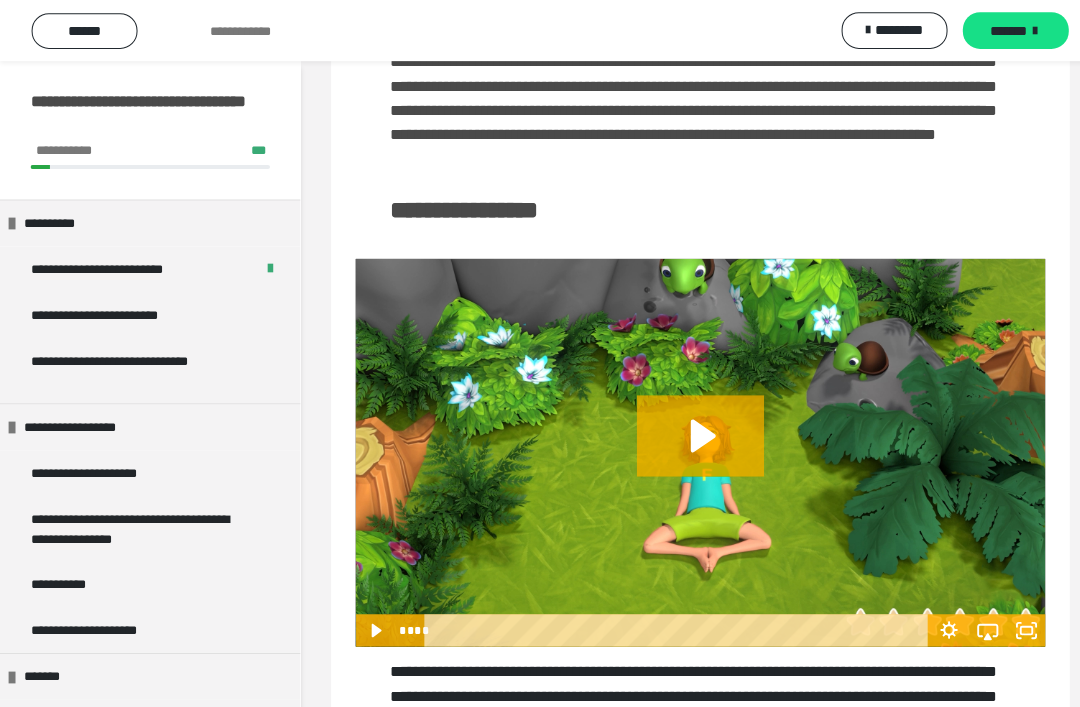 click on "*******" at bounding box center [997, 30] 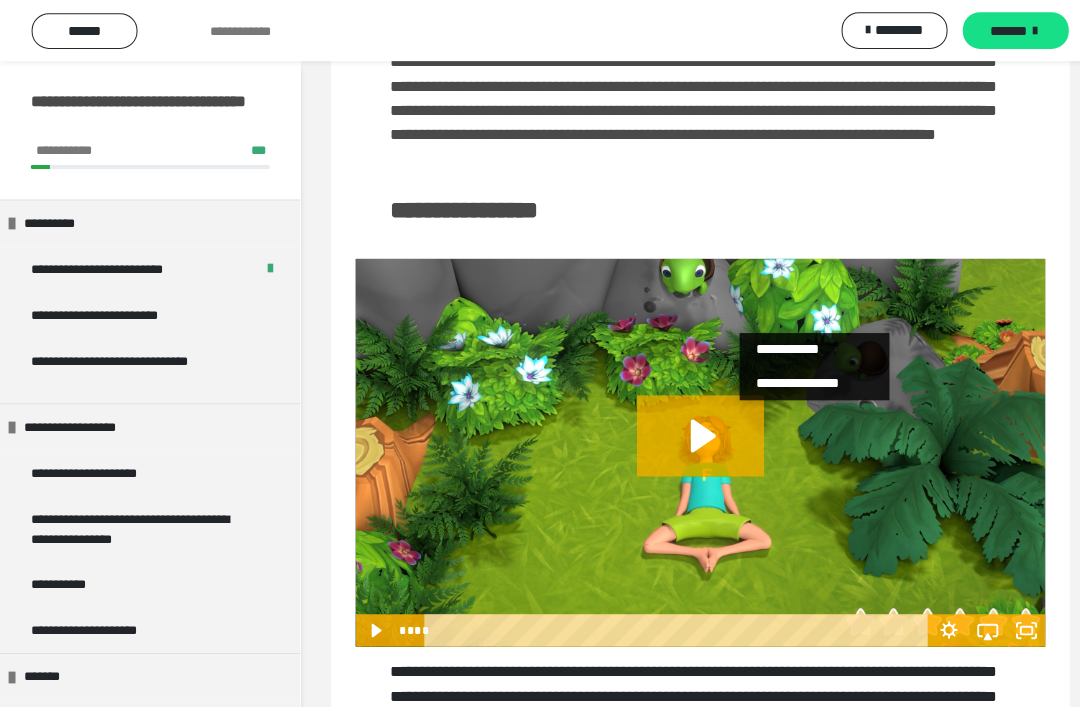click on "*******" at bounding box center (997, 30) 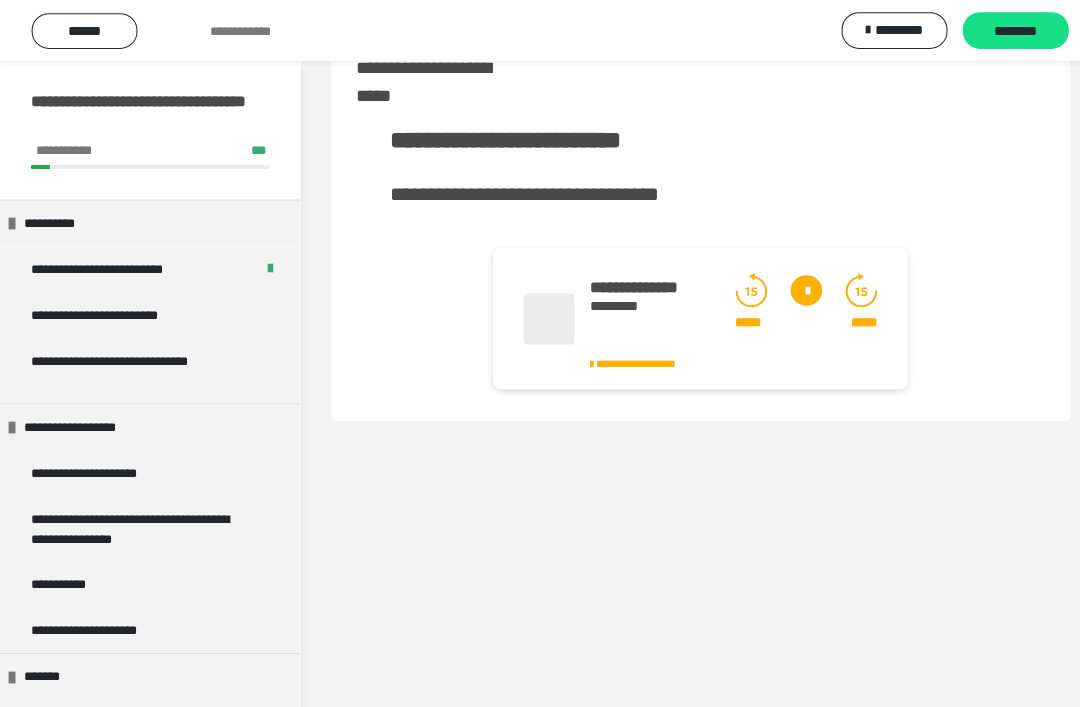 scroll, scrollTop: 74, scrollLeft: 0, axis: vertical 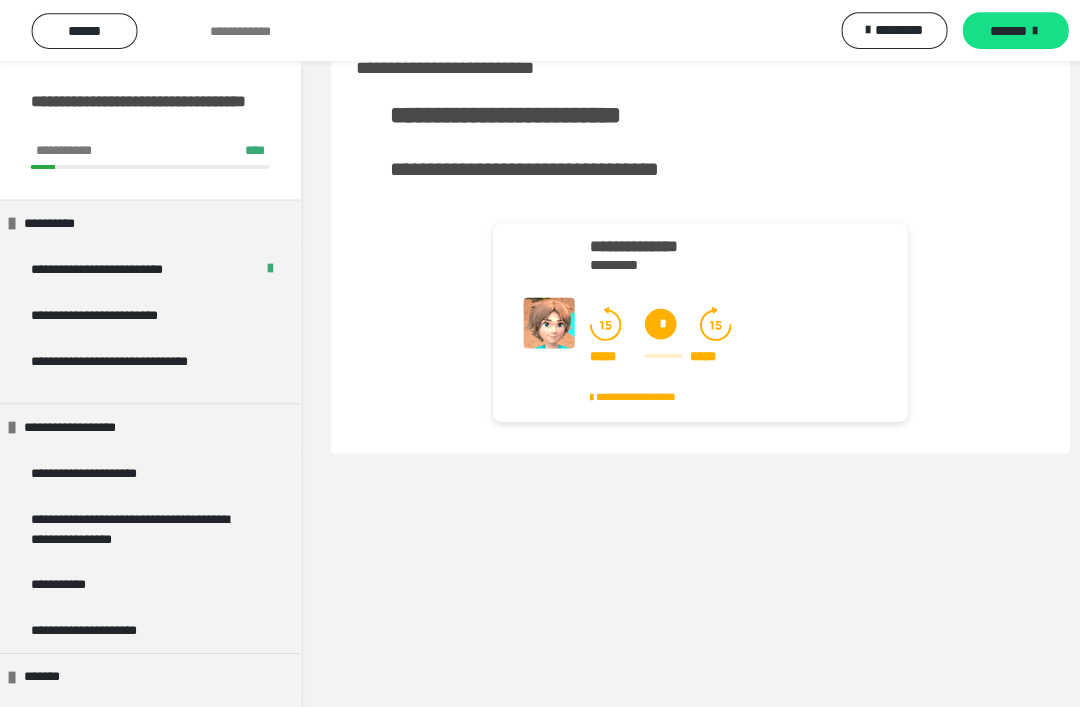 click on "*******" at bounding box center [990, 30] 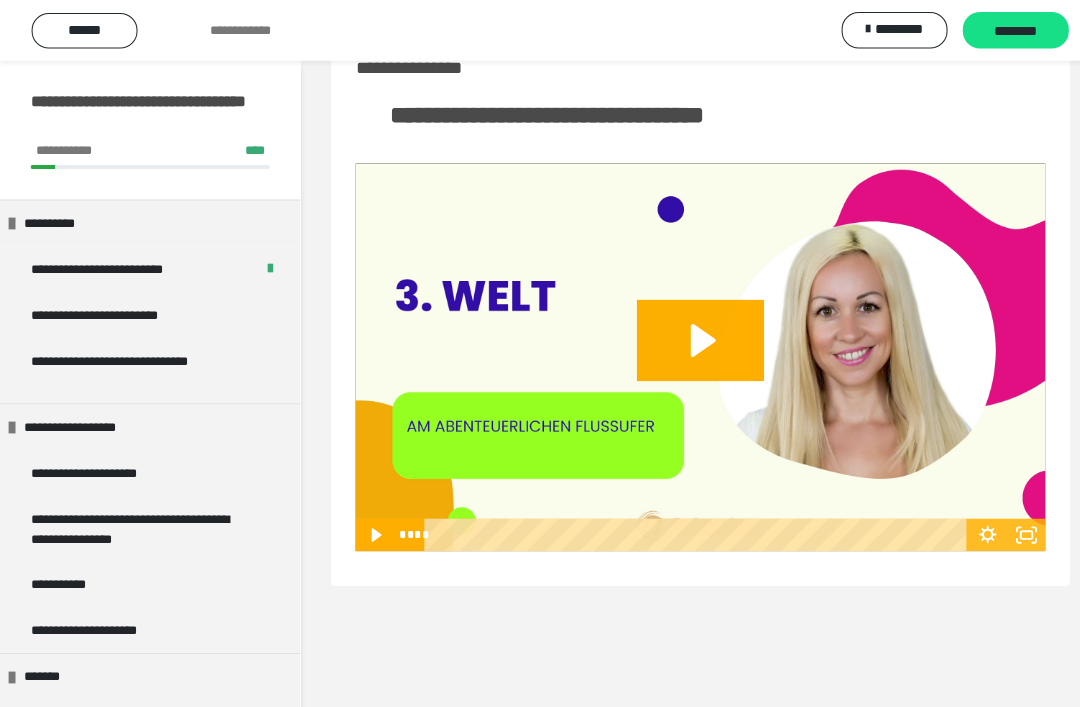 click on "********" at bounding box center (997, 30) 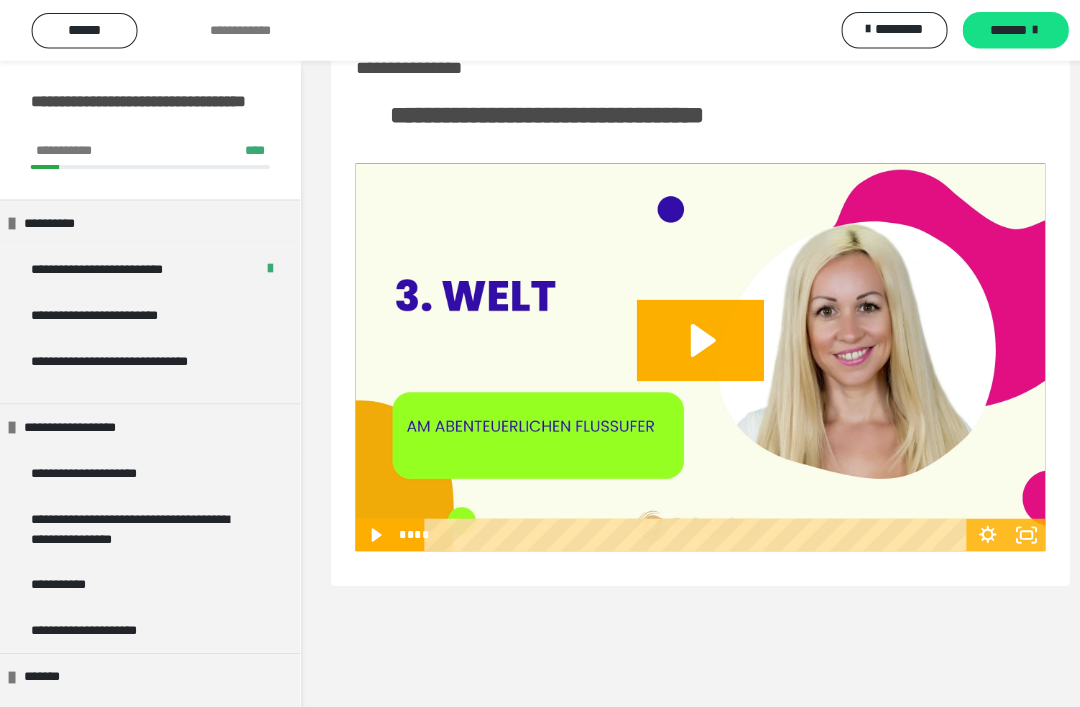 scroll, scrollTop: 71, scrollLeft: 0, axis: vertical 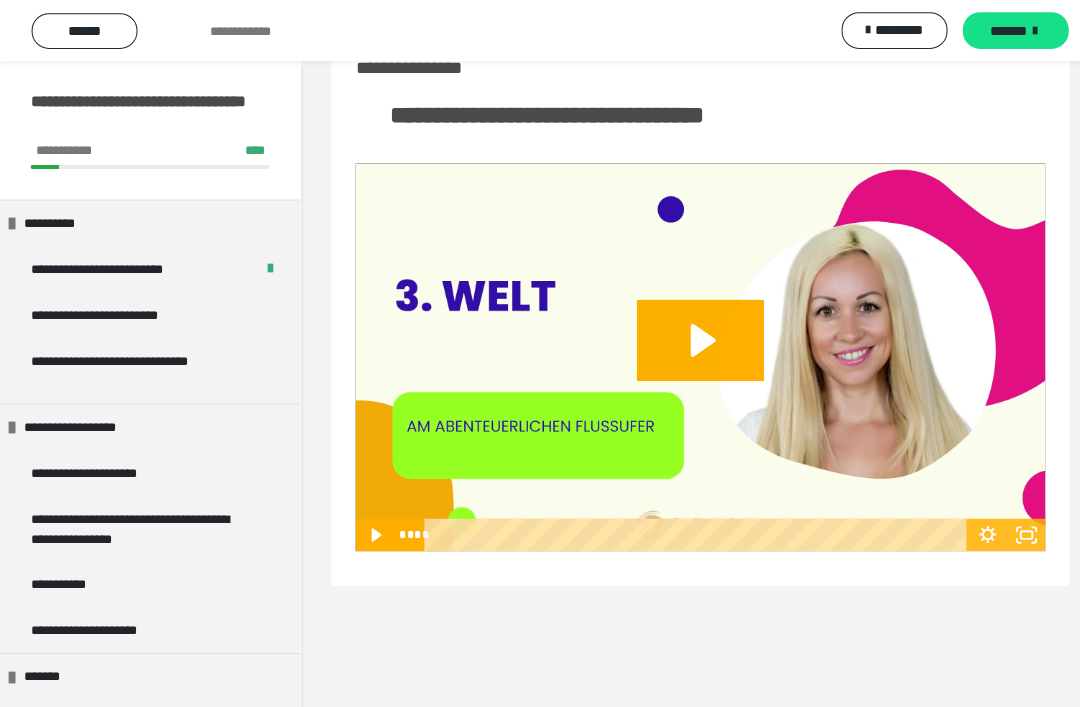 click on "**********" at bounding box center [687, 302] 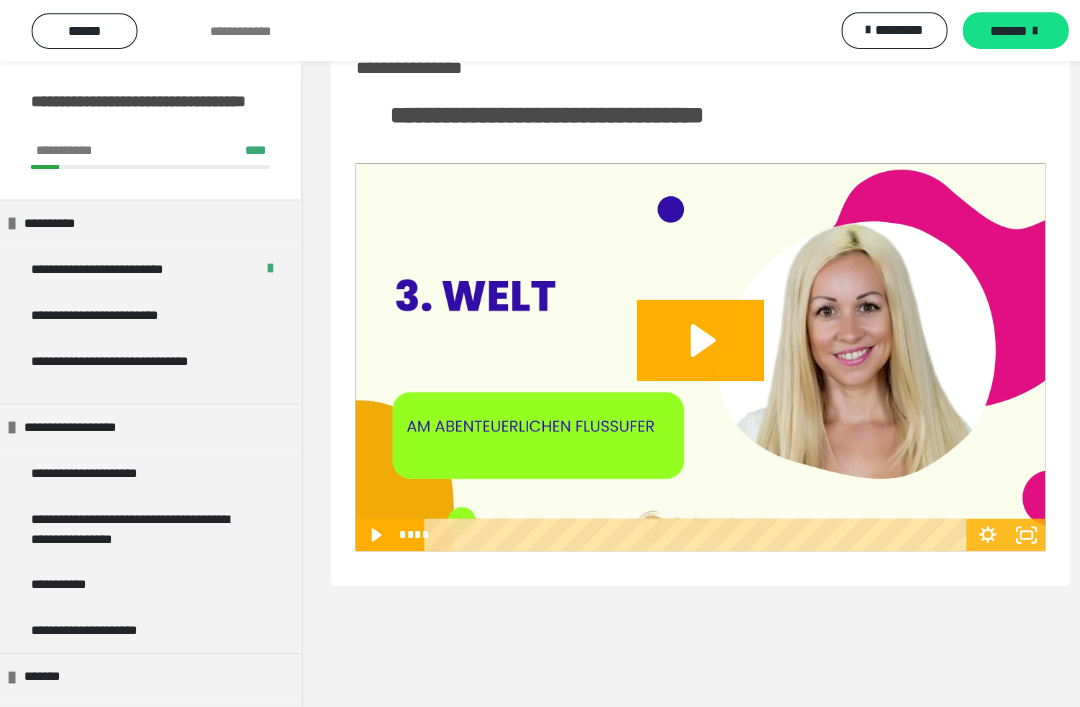 click on "**********" at bounding box center [687, 302] 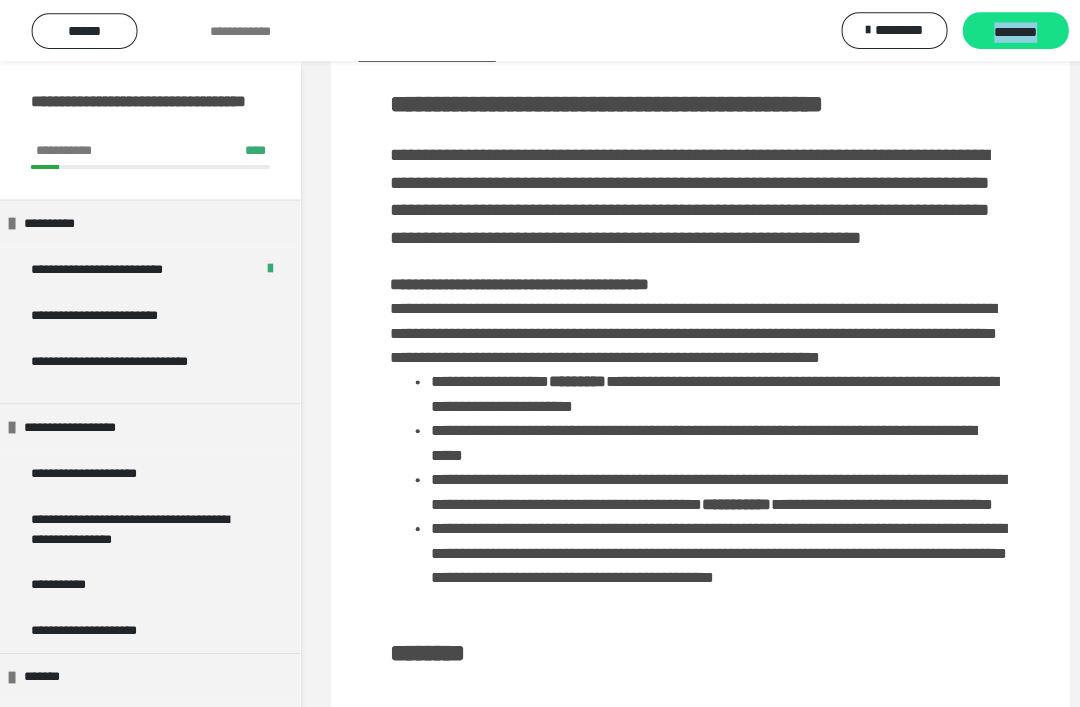 click on "**********" at bounding box center (687, 1258) 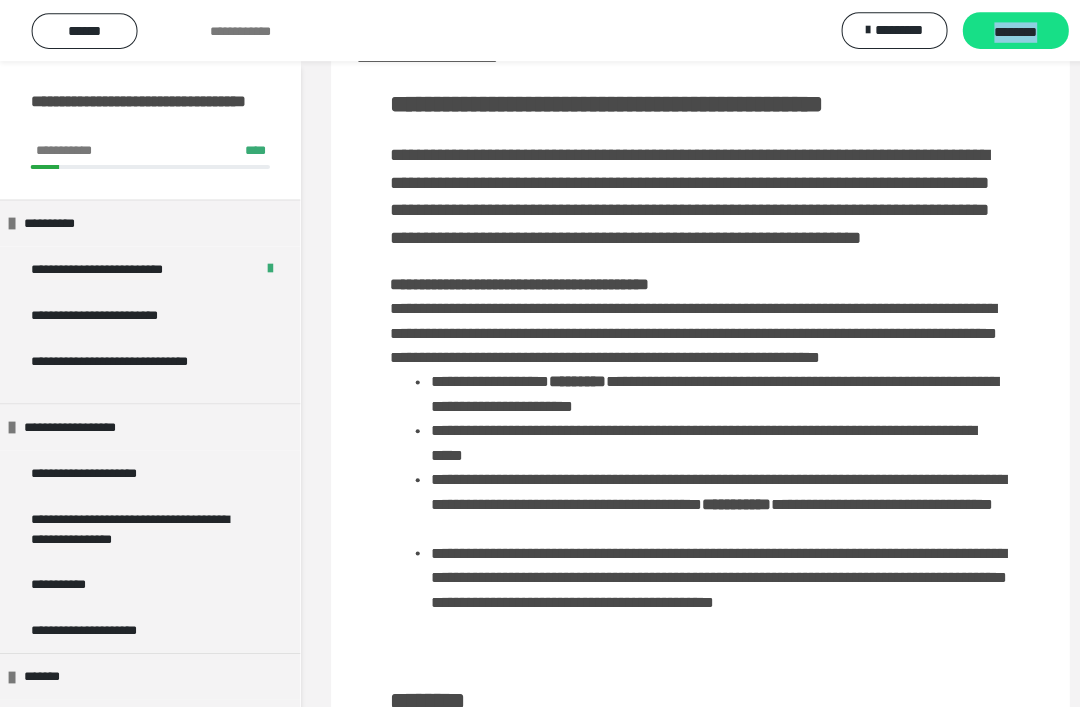 click on "*********" at bounding box center [882, 29] 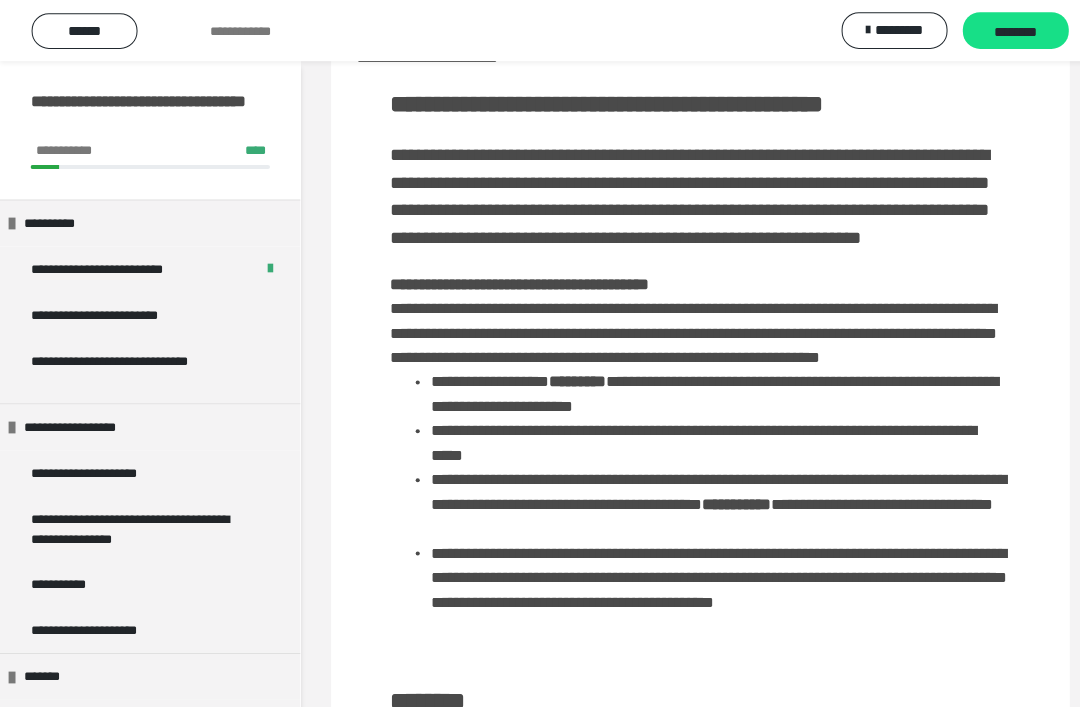 click on "*********" at bounding box center [882, 29] 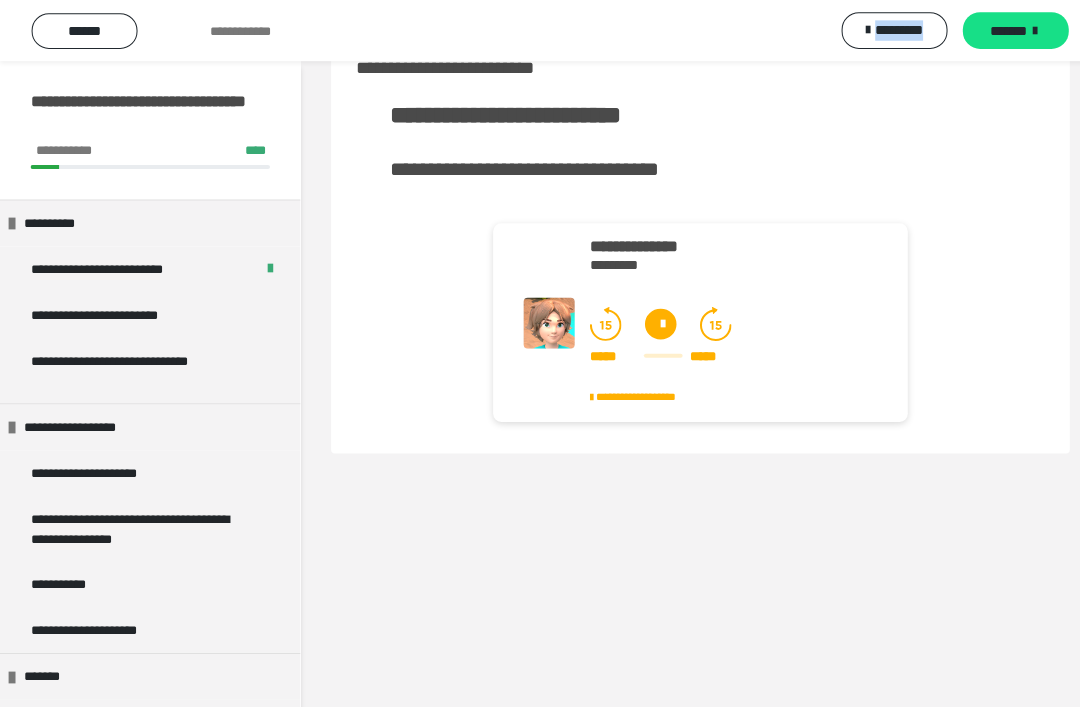 click on "*********" at bounding box center (882, 29) 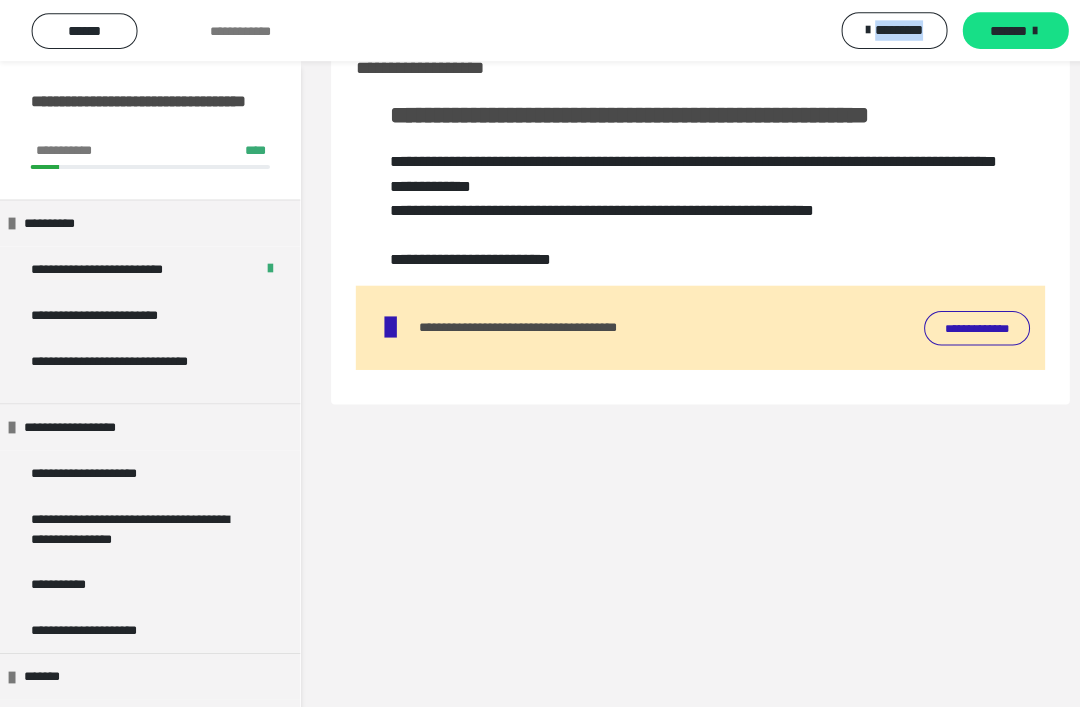 click on "*********" at bounding box center (882, 29) 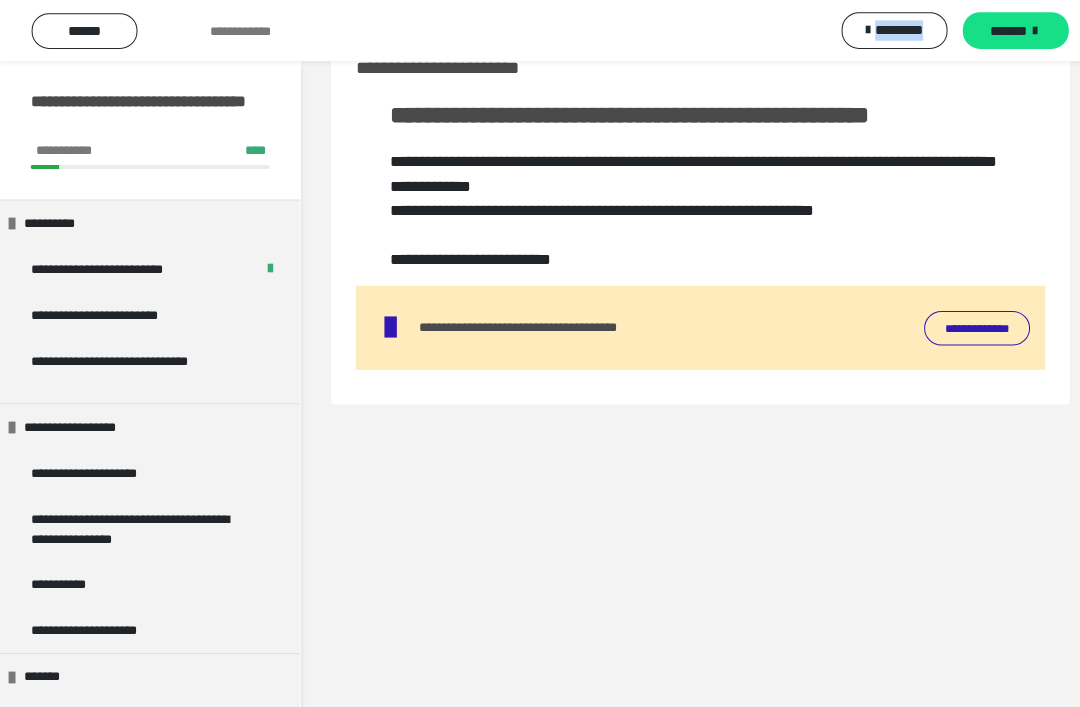 click on "*********" at bounding box center [882, 29] 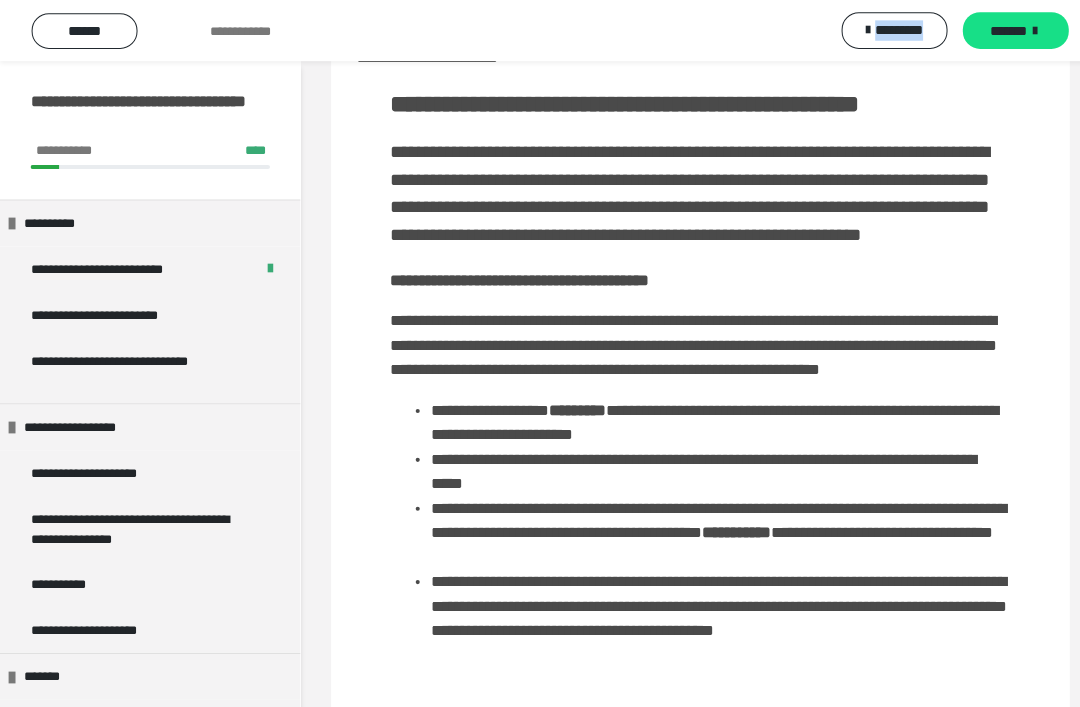 click at bounding box center (1016, 30) 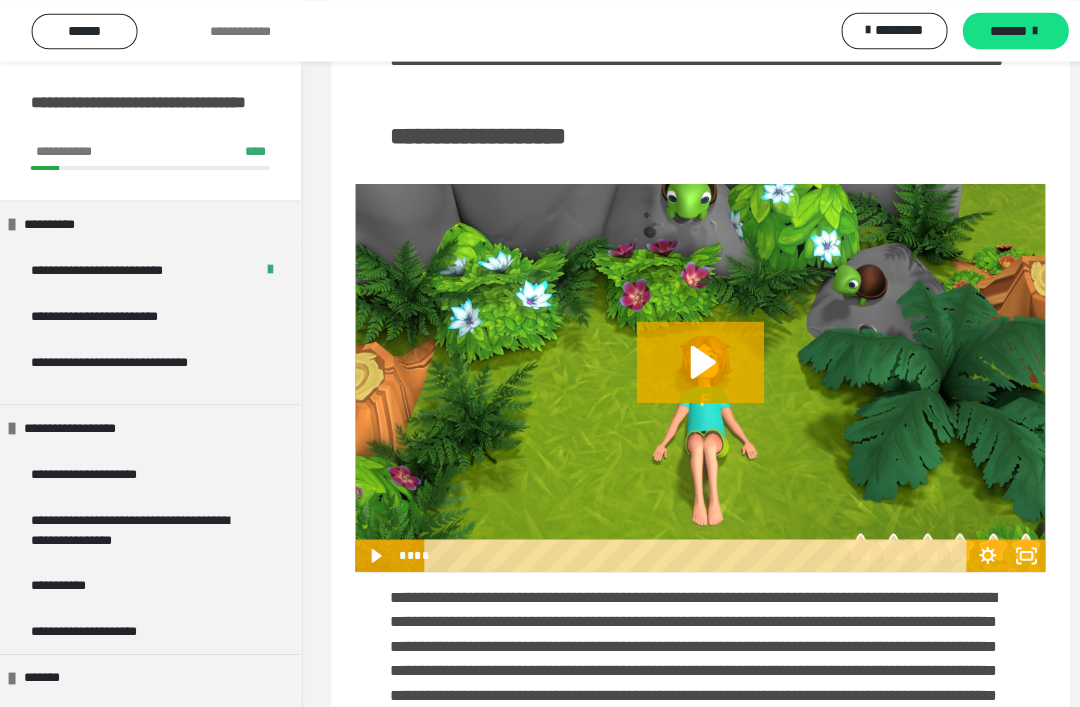 scroll, scrollTop: 189, scrollLeft: 0, axis: vertical 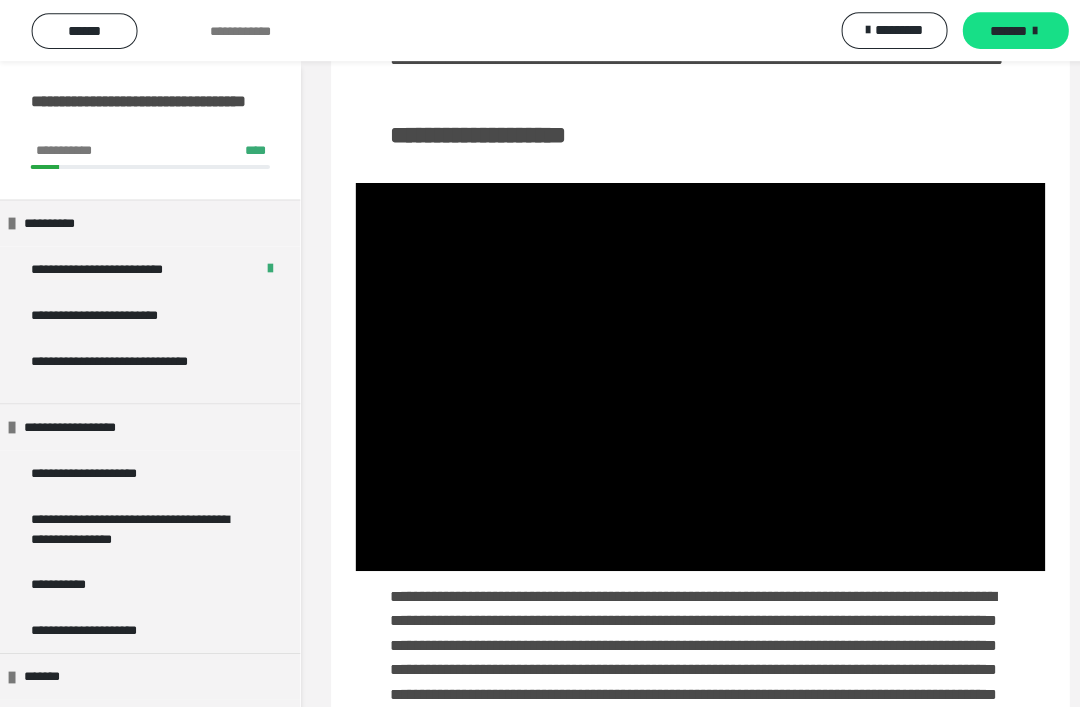 click at bounding box center (687, 370) 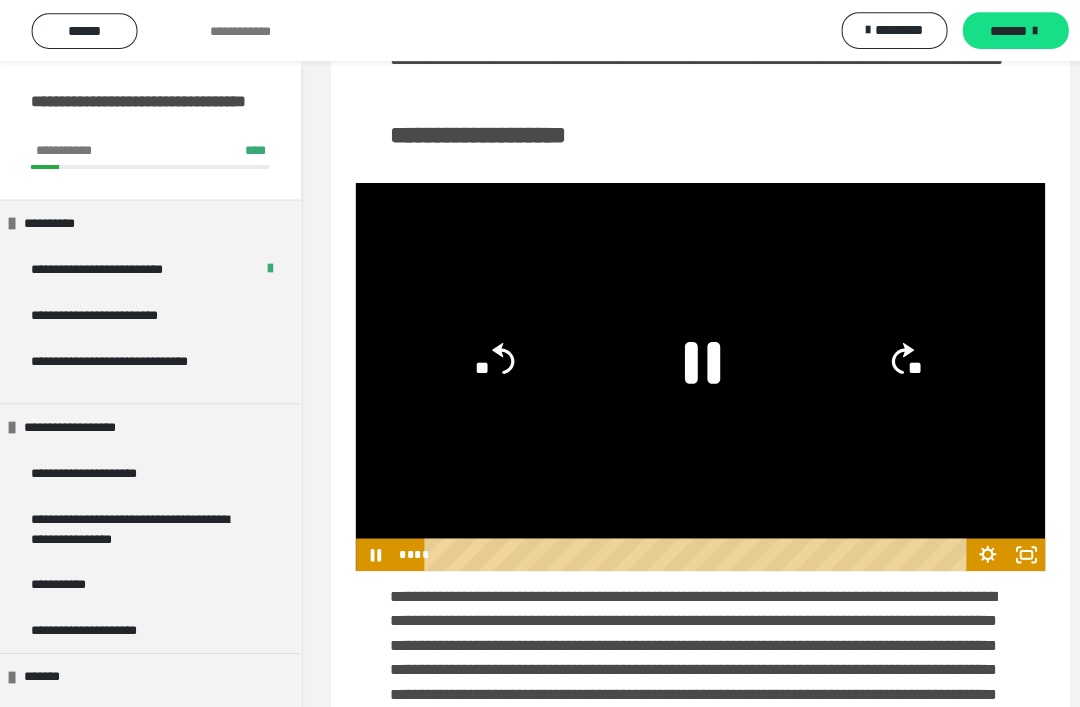 click 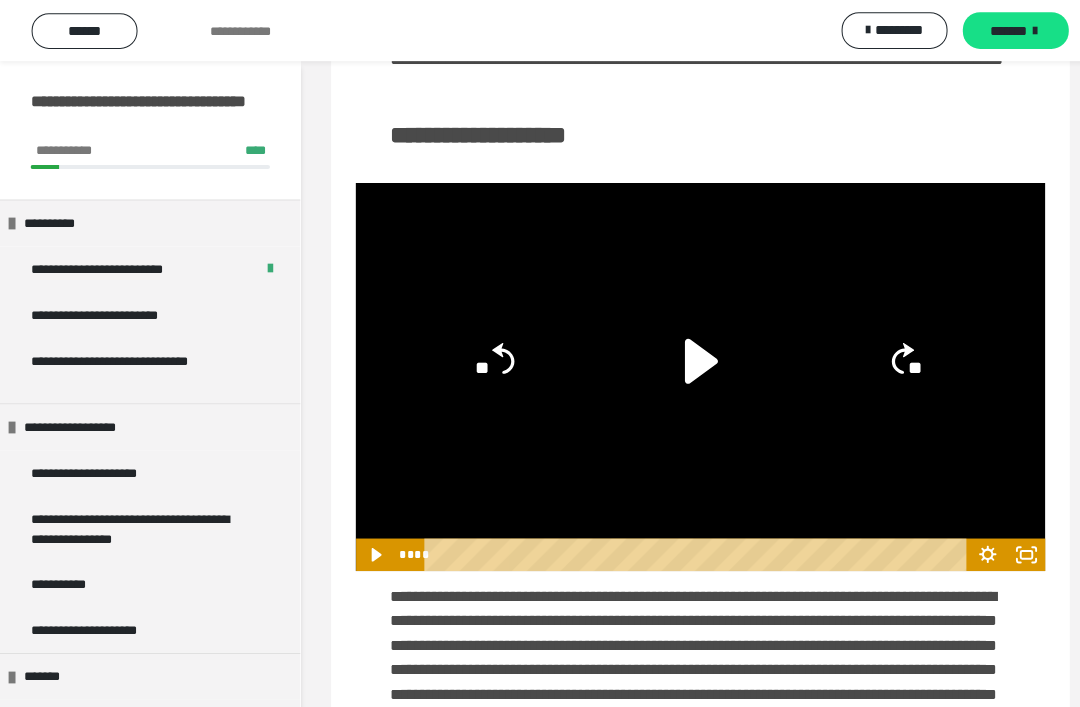 click 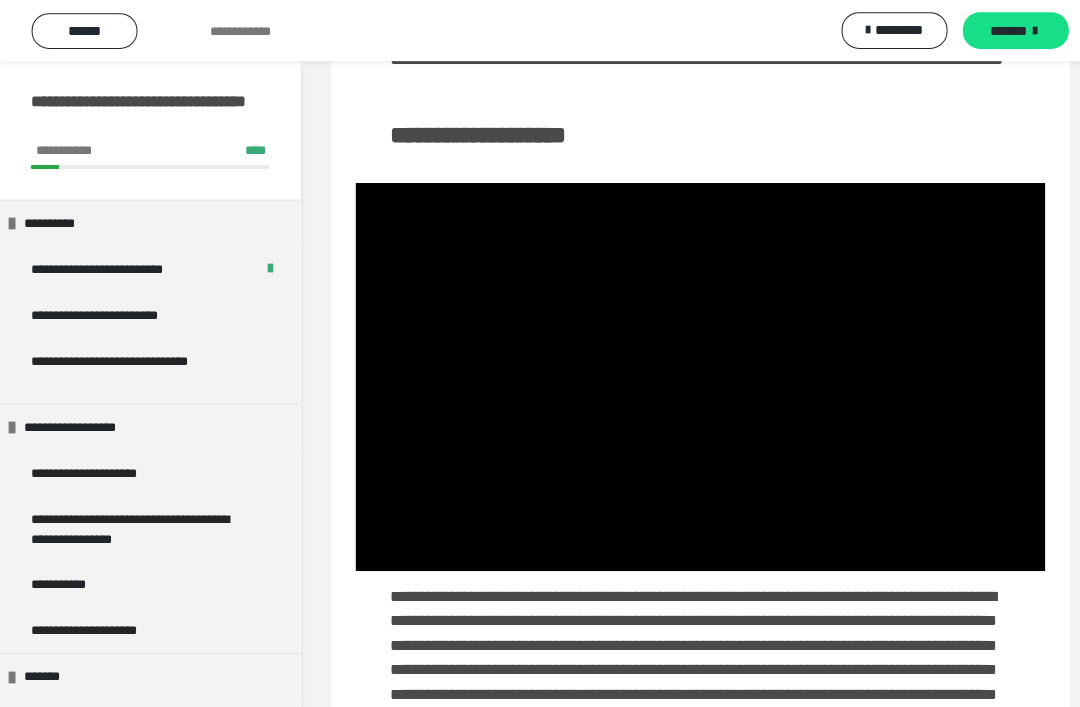 click at bounding box center (687, 370) 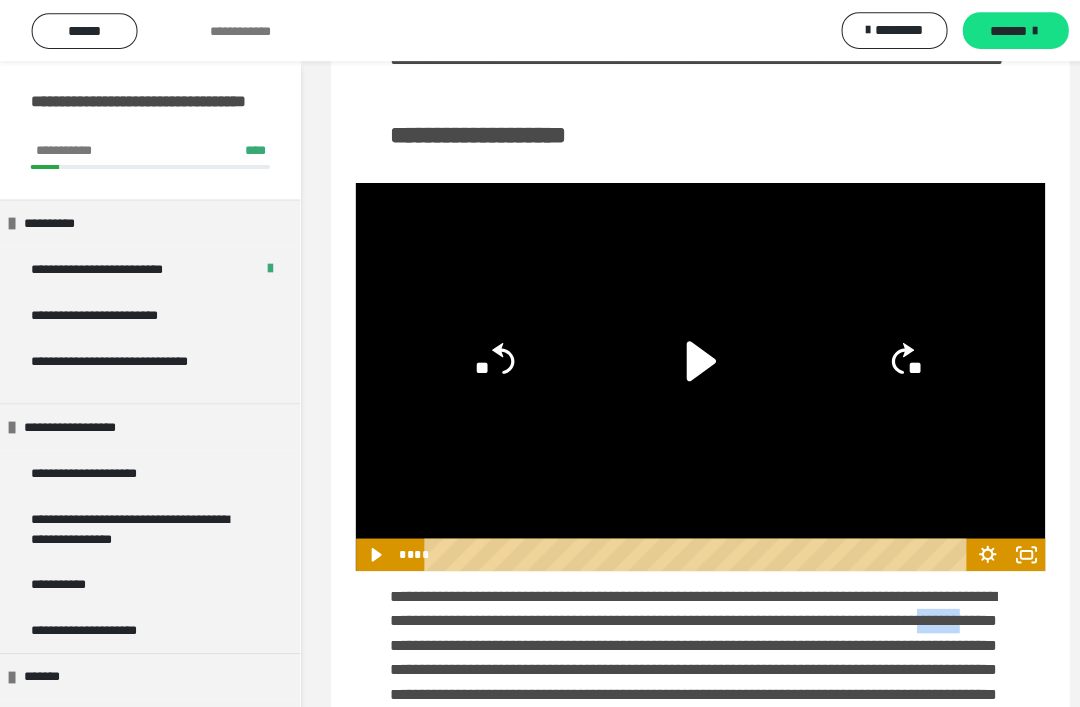 click on "**********" at bounding box center (681, 645) 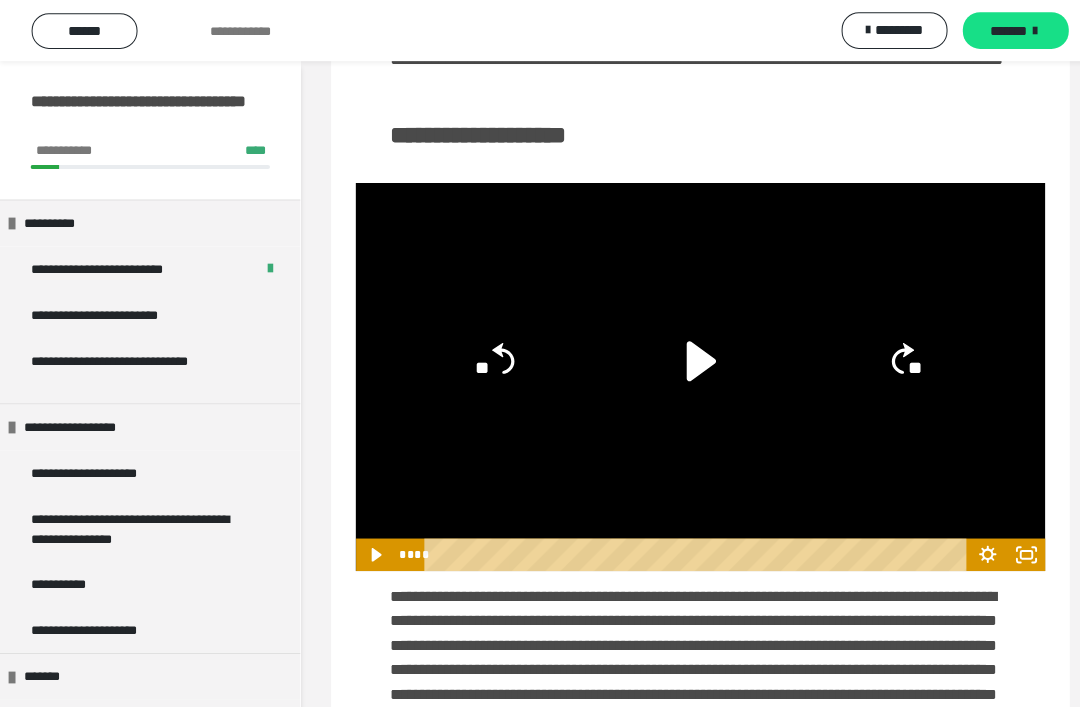 scroll, scrollTop: 189, scrollLeft: 0, axis: vertical 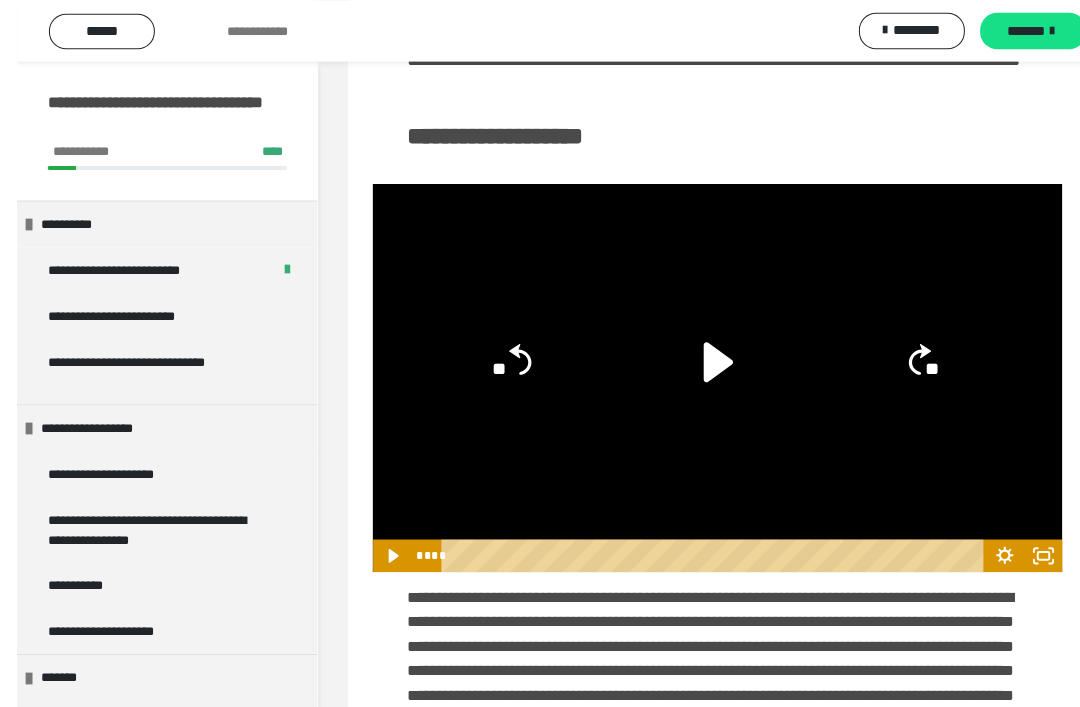 click on "**********" at bounding box center (687, 2544) 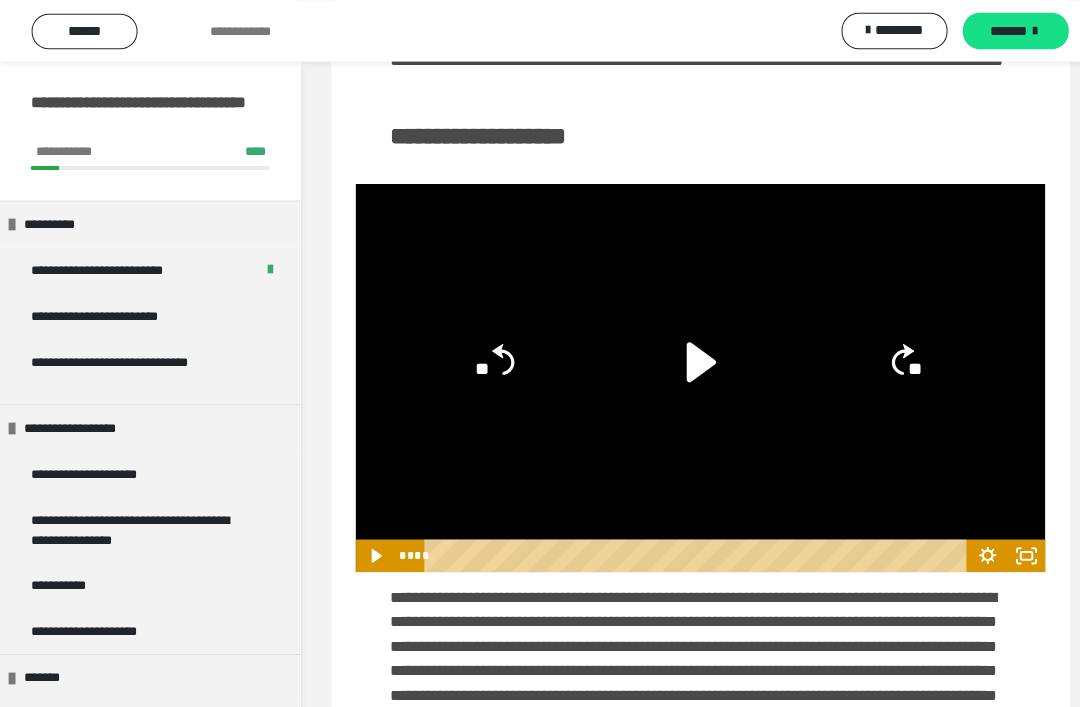 scroll, scrollTop: 189, scrollLeft: 0, axis: vertical 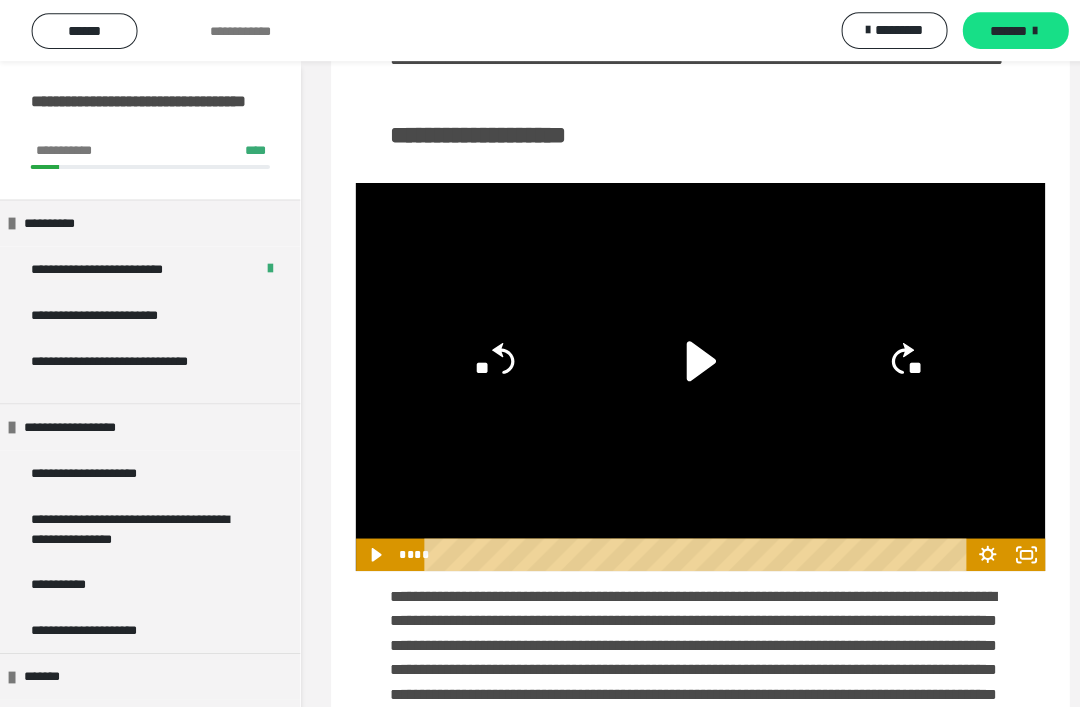 click on "**********" at bounding box center [147, 618] 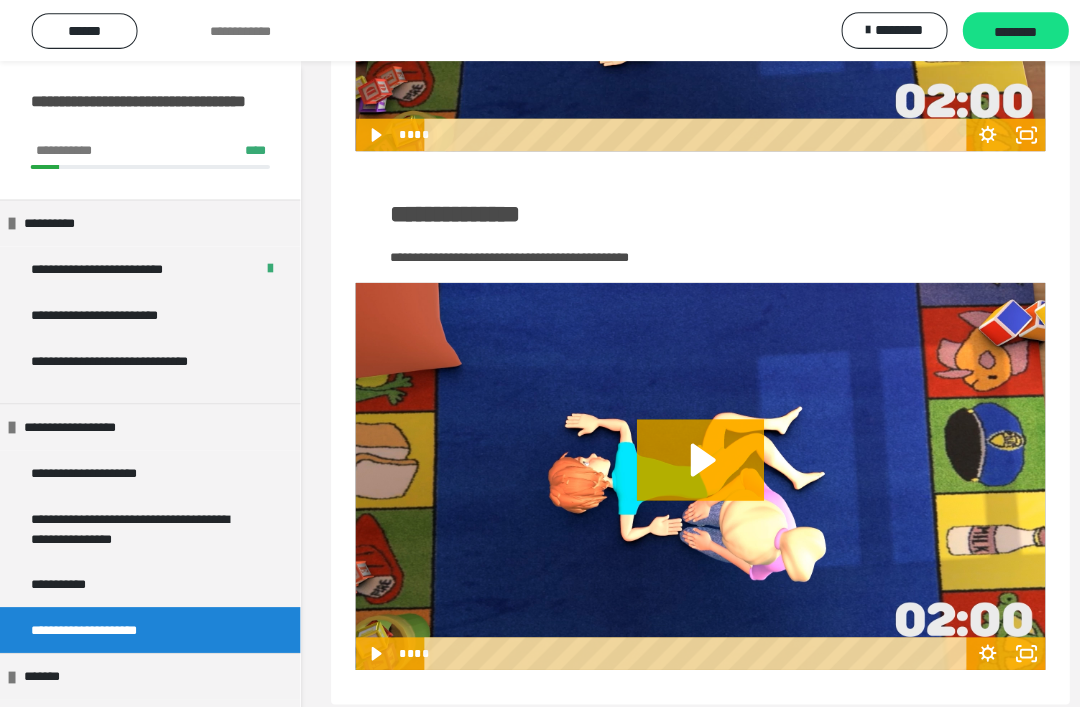 scroll, scrollTop: 664, scrollLeft: 0, axis: vertical 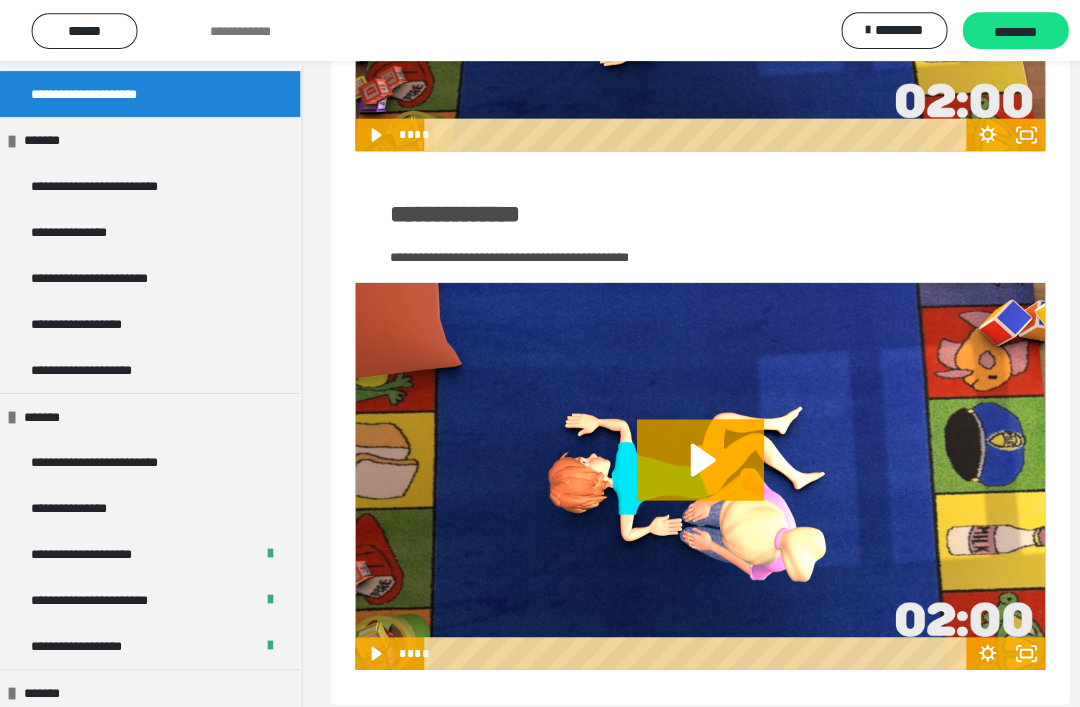 click on "**********" at bounding box center (100, 363) 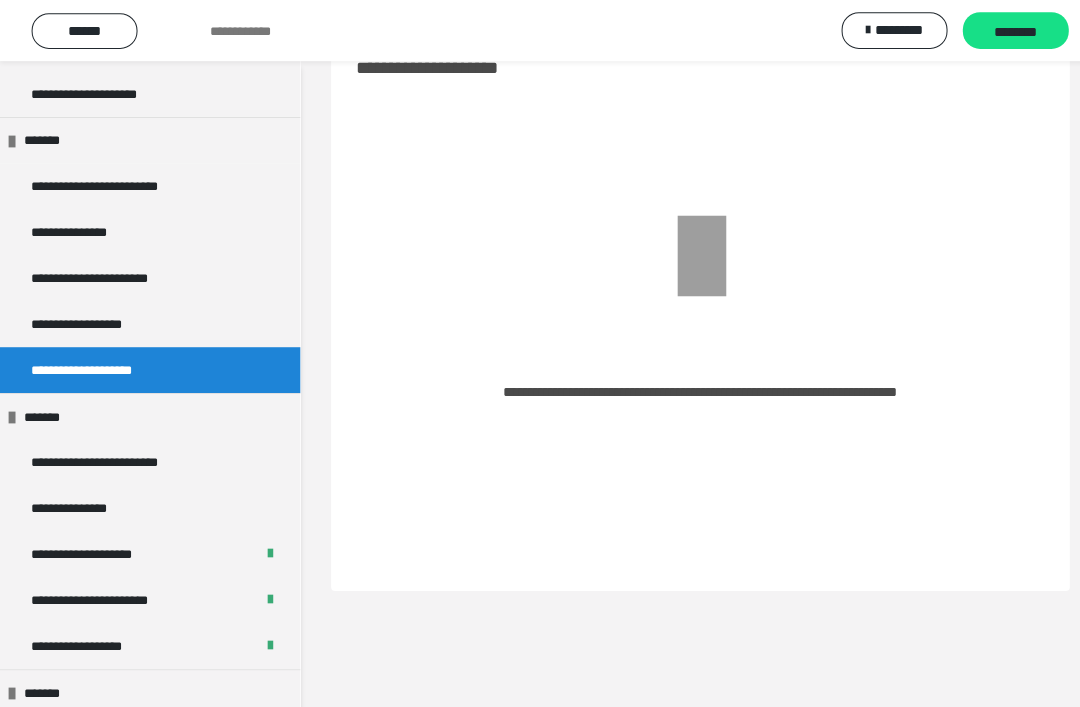 scroll, scrollTop: 74, scrollLeft: 0, axis: vertical 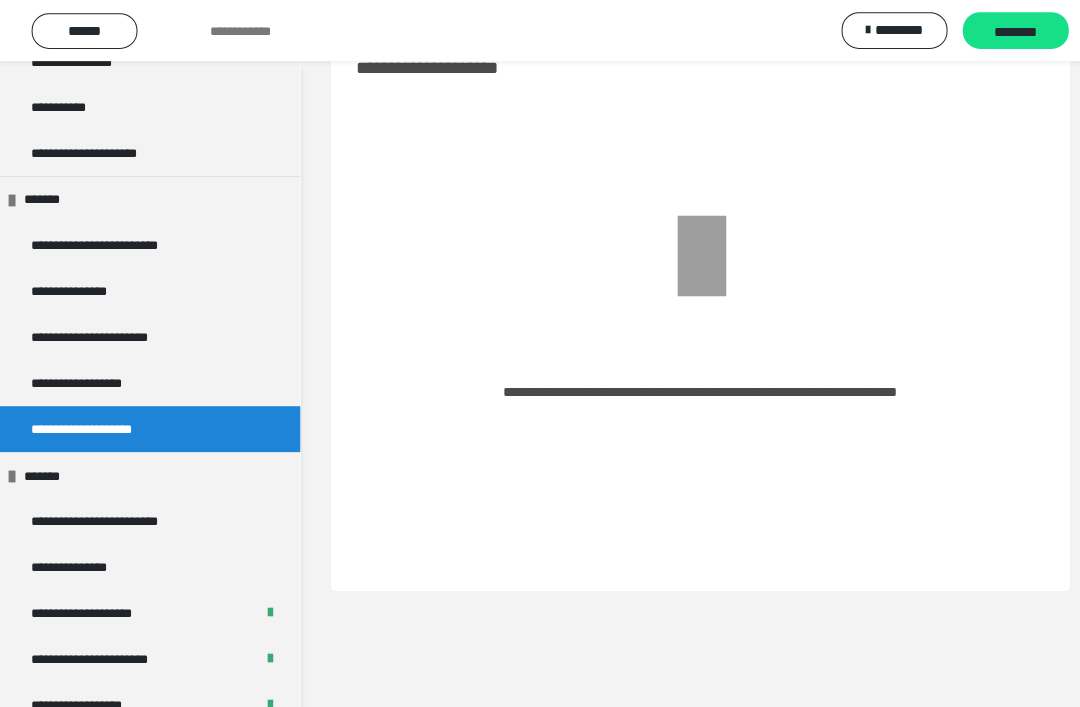 click on "**********" at bounding box center (96, 692) 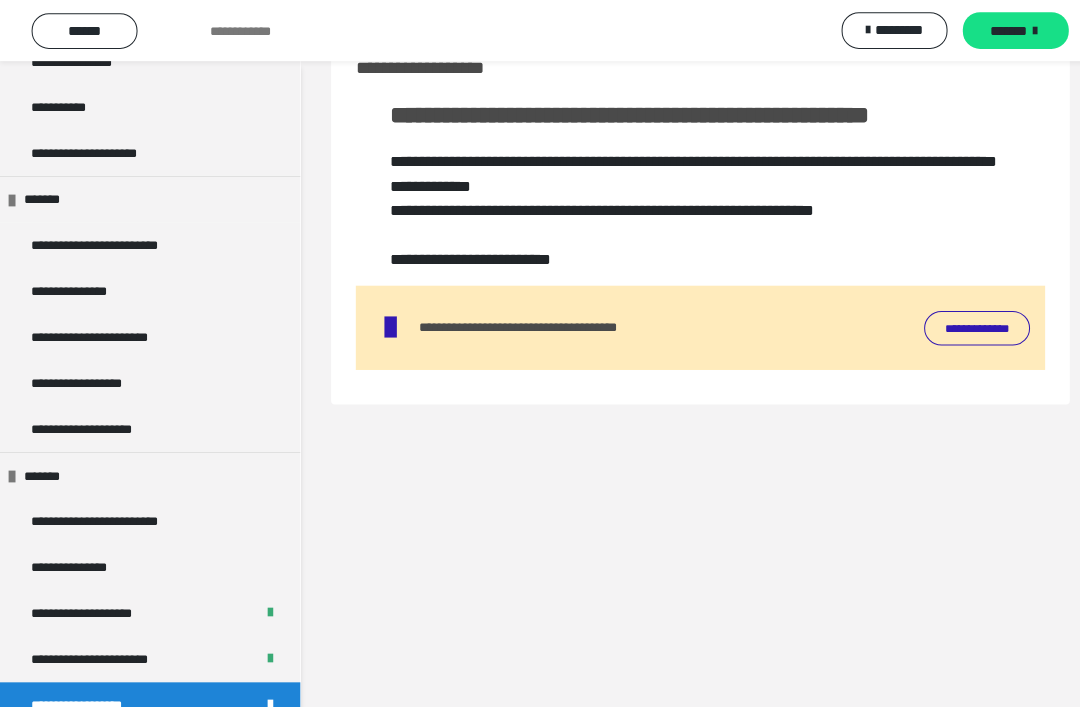 click on "**********" at bounding box center (147, 647) 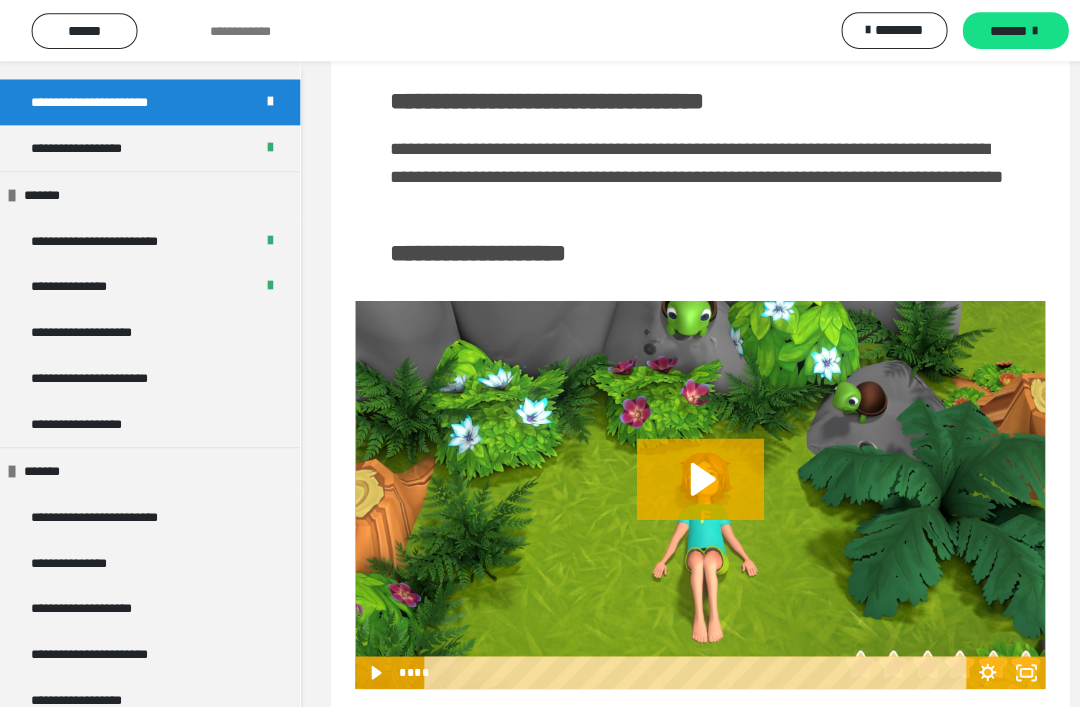 scroll, scrollTop: 1015, scrollLeft: 0, axis: vertical 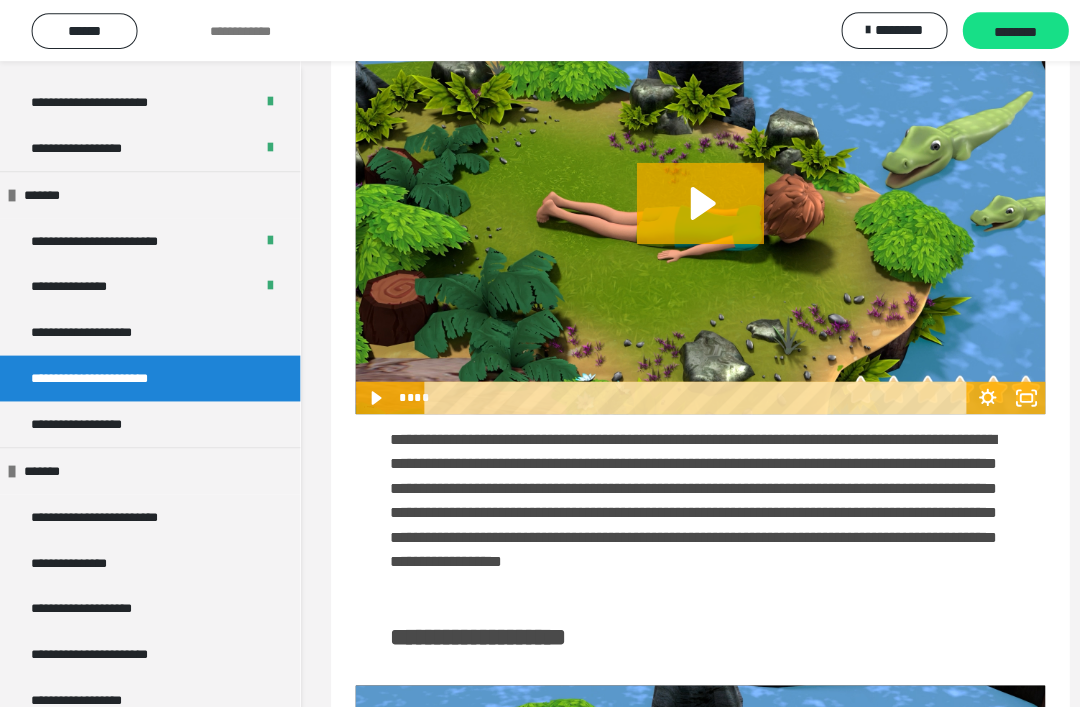 click on "**********" at bounding box center (114, 642) 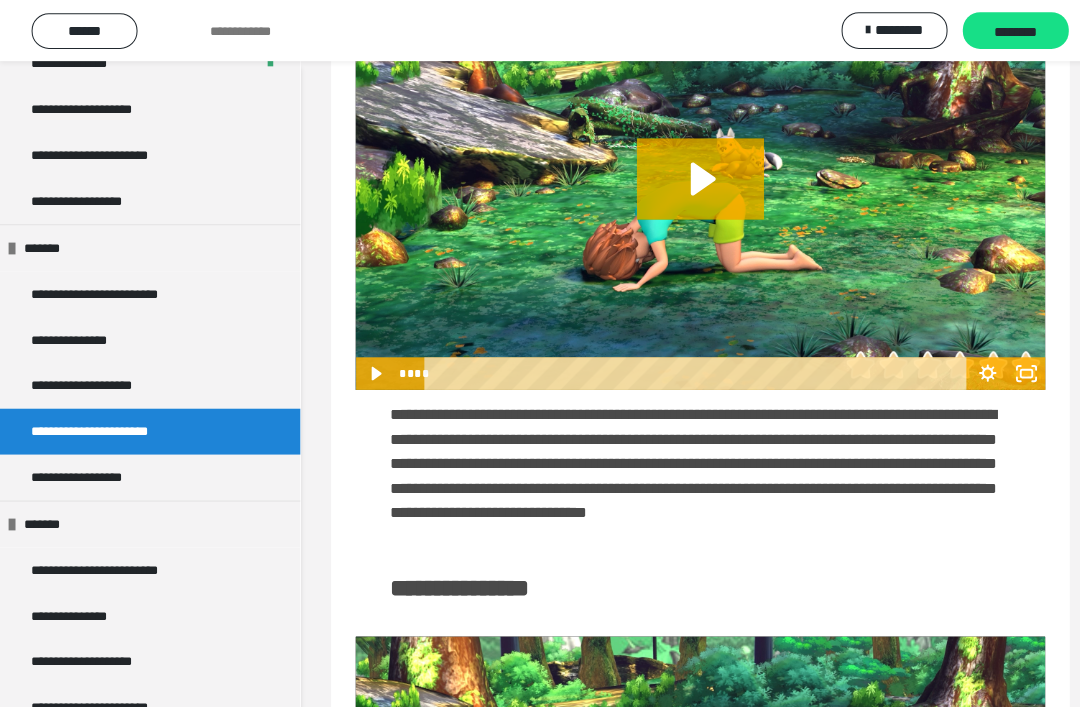 scroll, scrollTop: 1262, scrollLeft: 0, axis: vertical 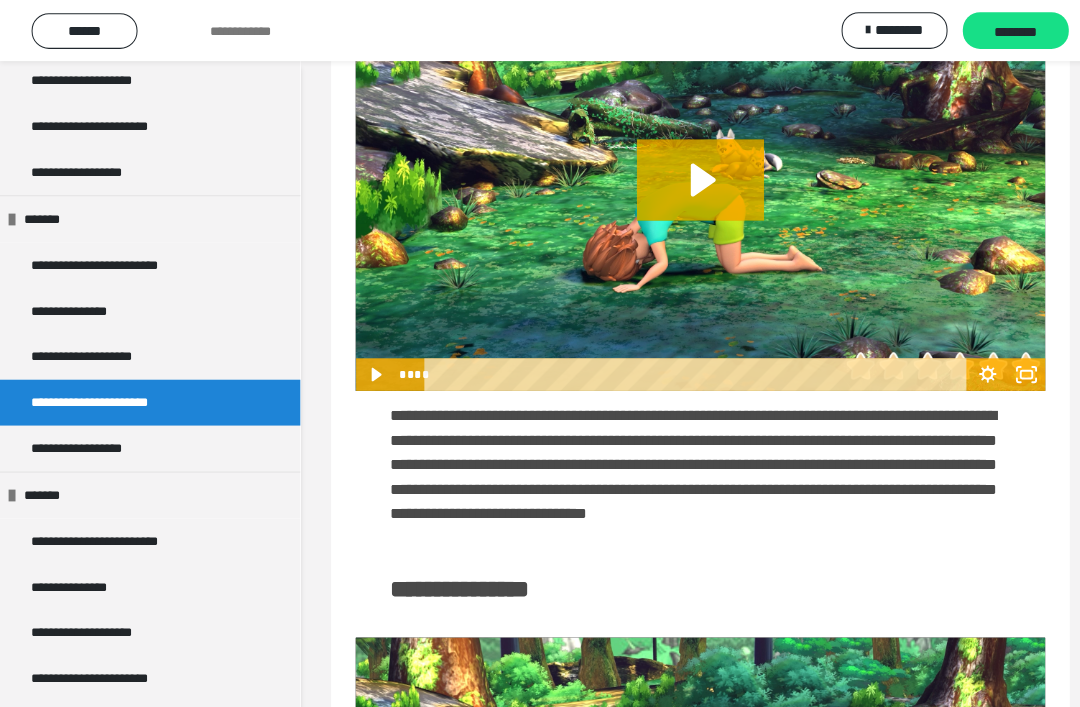 click on "**********" at bounding box center [114, 666] 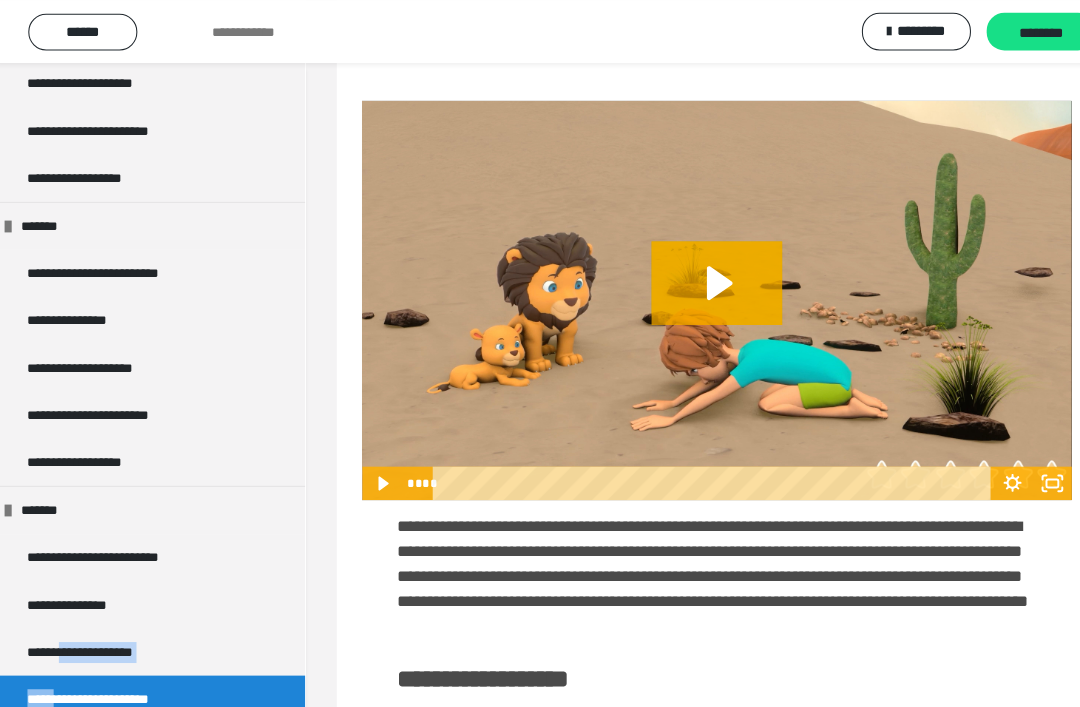 scroll, scrollTop: 1559, scrollLeft: 0, axis: vertical 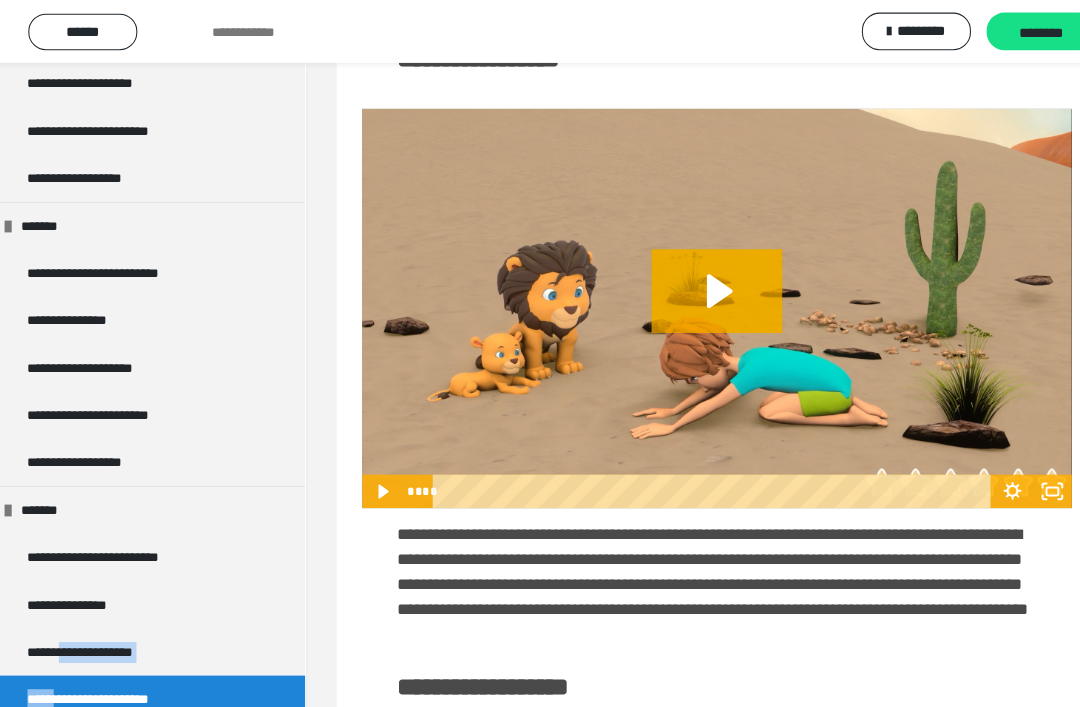 click 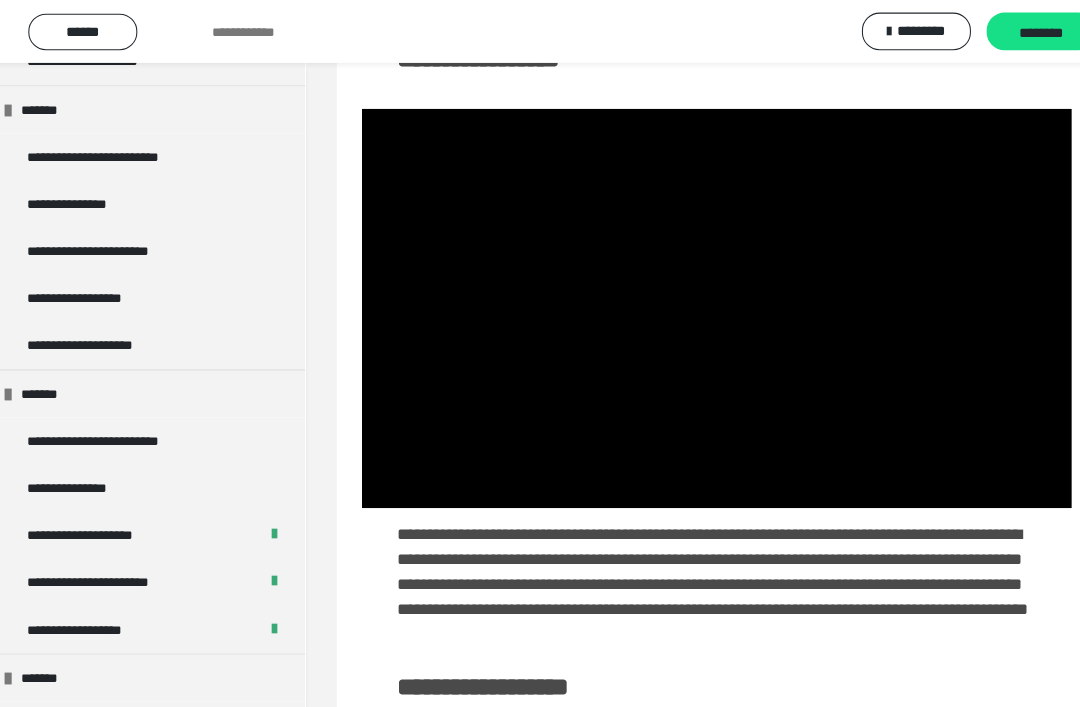 scroll, scrollTop: 556, scrollLeft: 0, axis: vertical 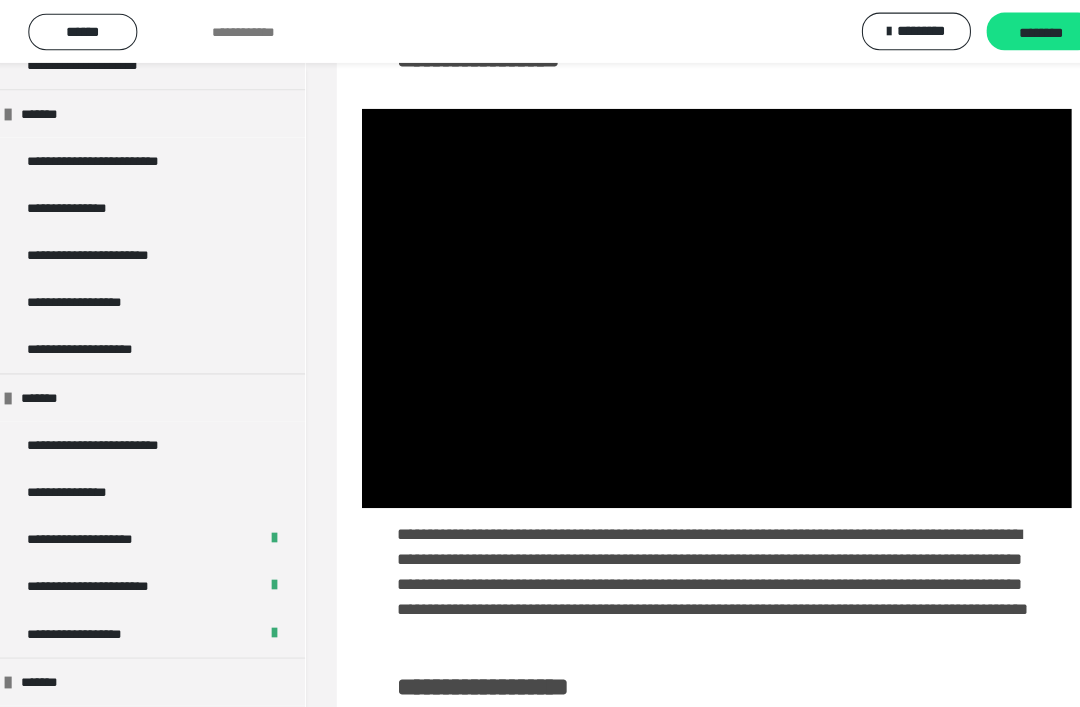 click on "**********" at bounding box center [114, 559] 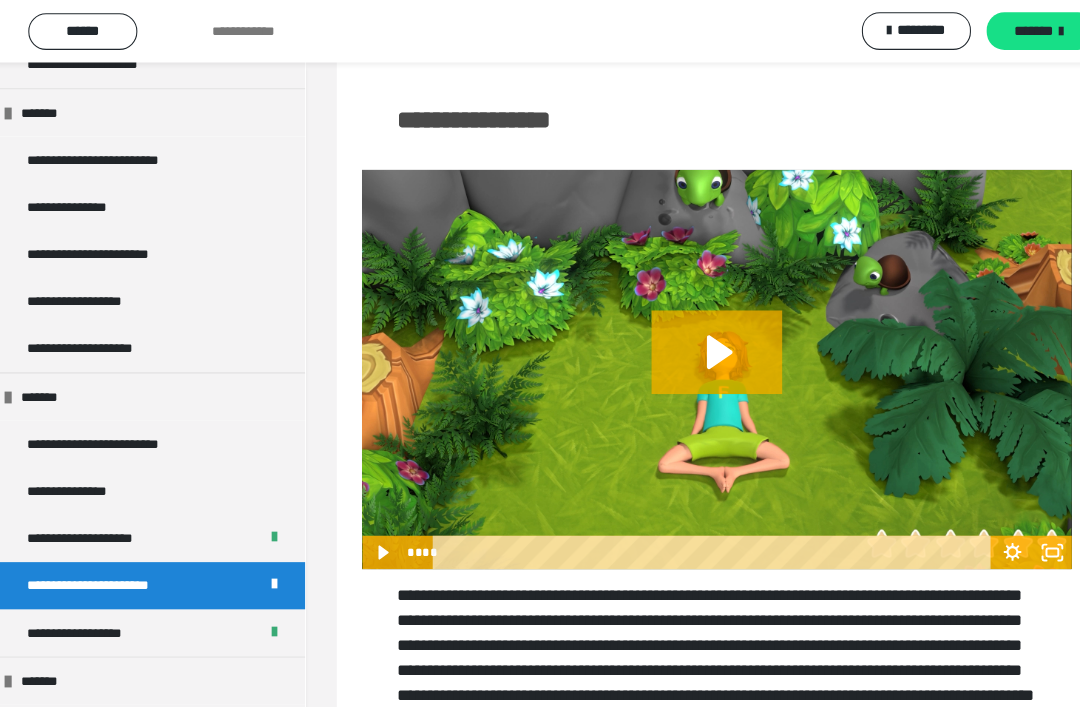 scroll, scrollTop: 2257, scrollLeft: 0, axis: vertical 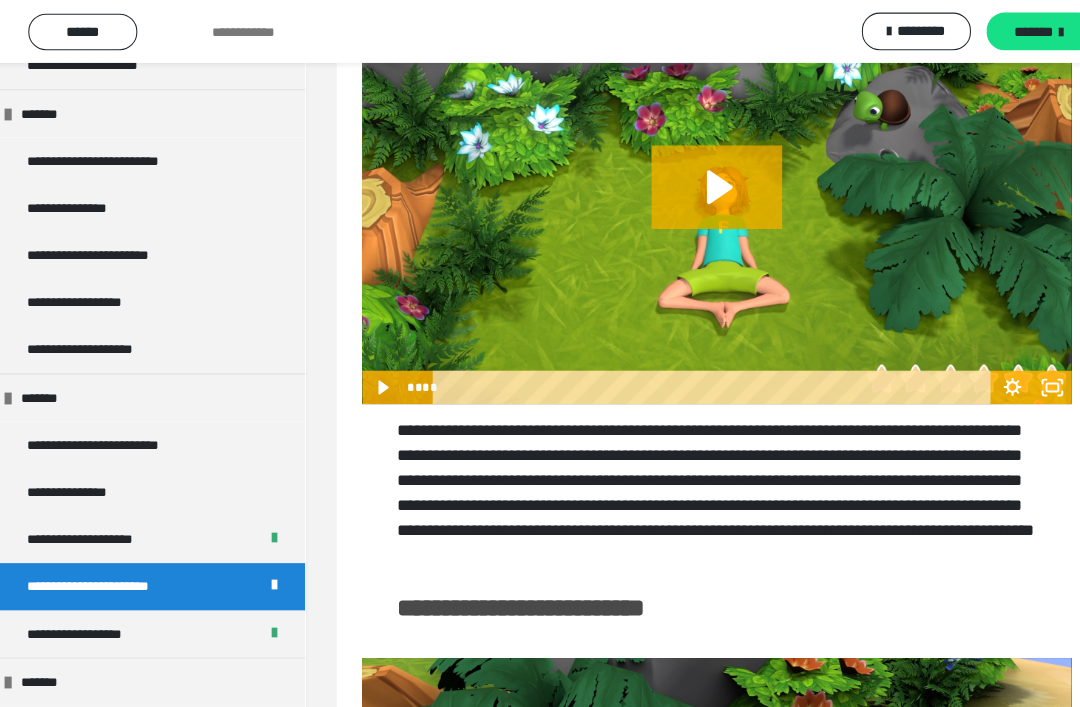 click 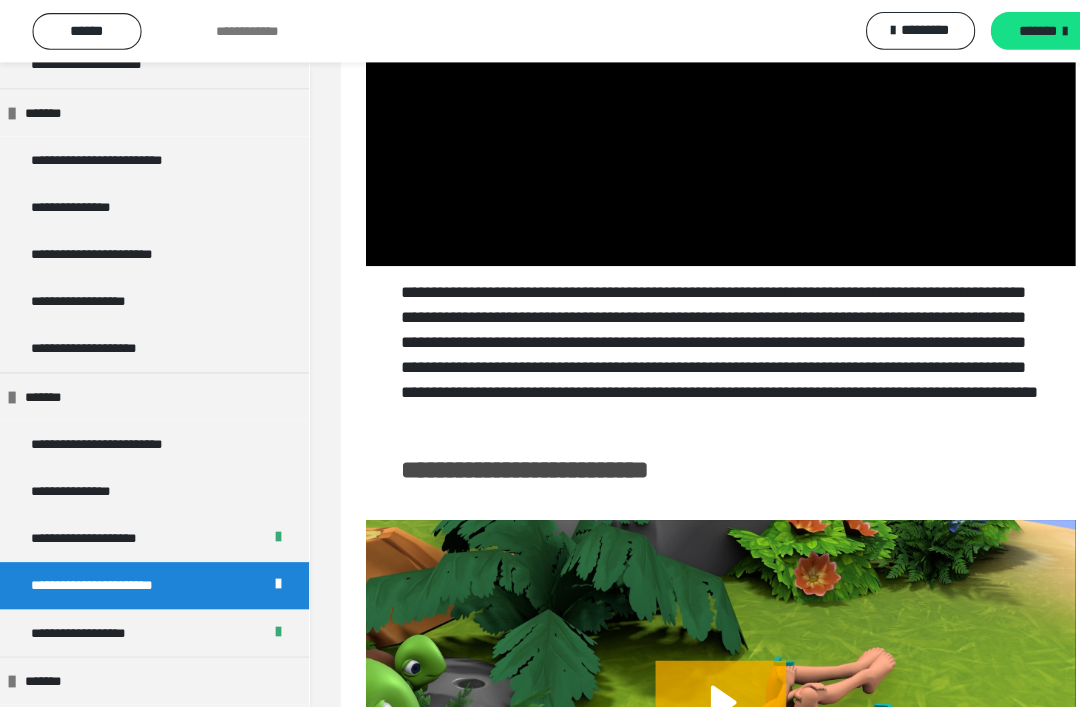 scroll, scrollTop: 2390, scrollLeft: 0, axis: vertical 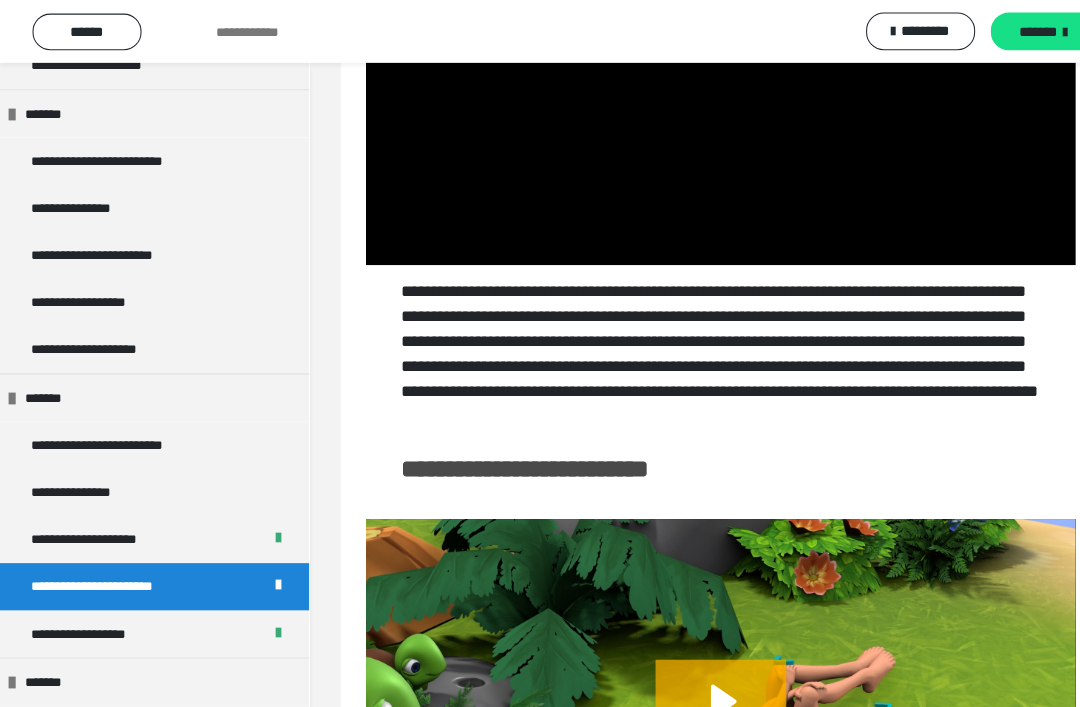 click at bounding box center [687, 62] 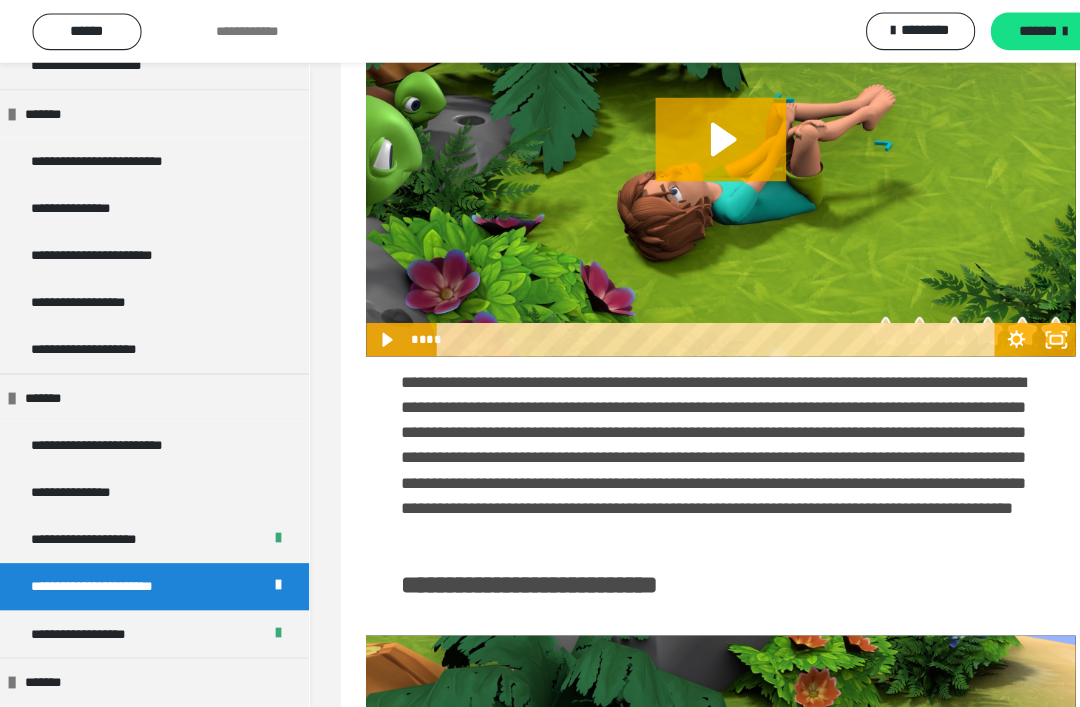 scroll, scrollTop: 2926, scrollLeft: 0, axis: vertical 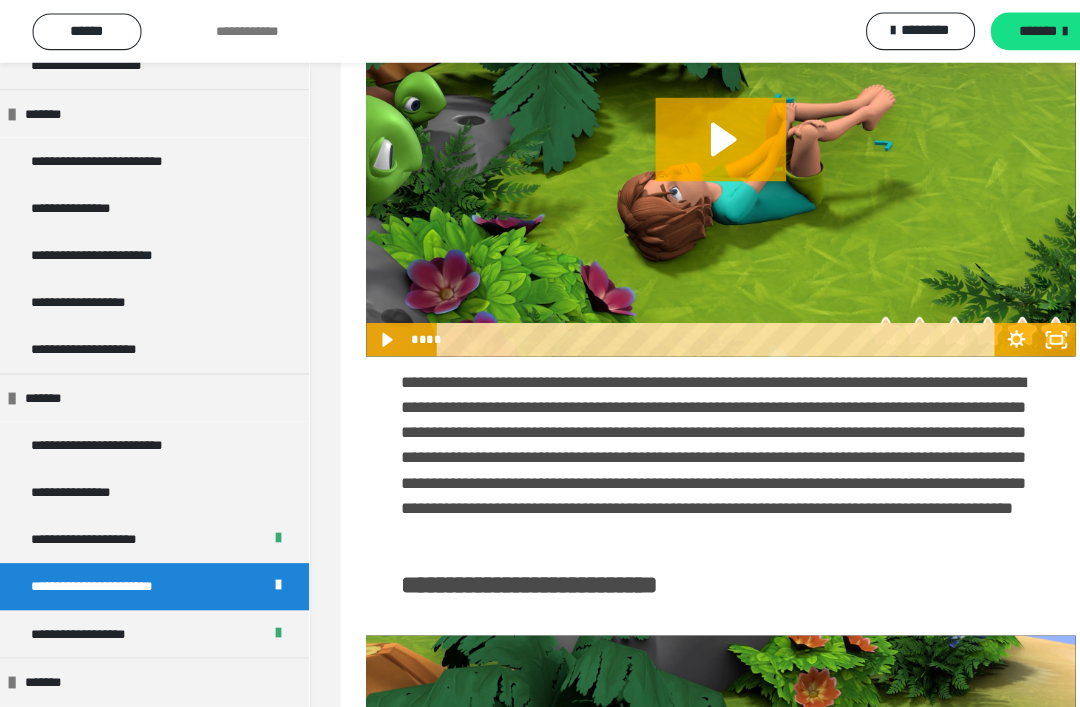 click 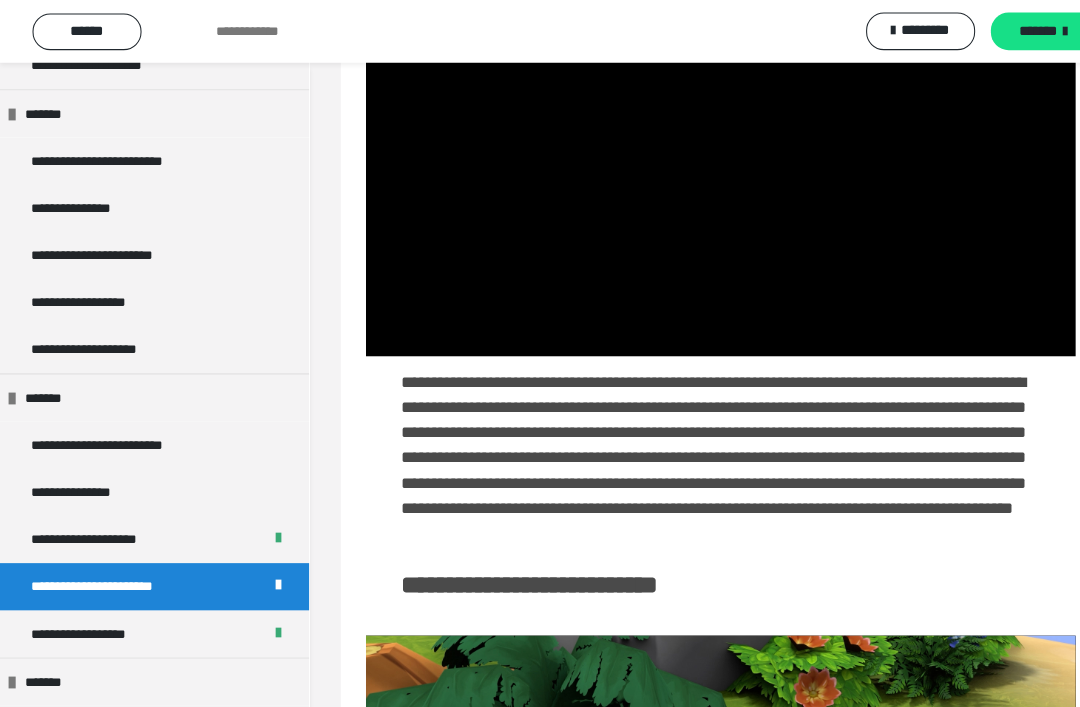 click at bounding box center (687, 149) 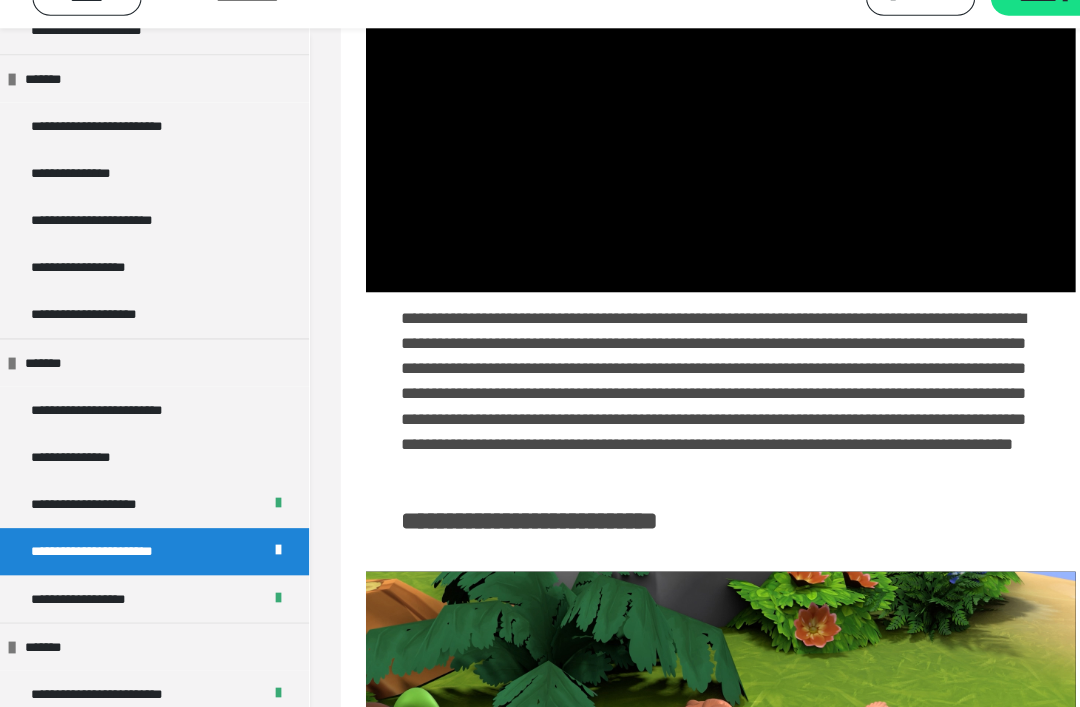 scroll, scrollTop: 2955, scrollLeft: 0, axis: vertical 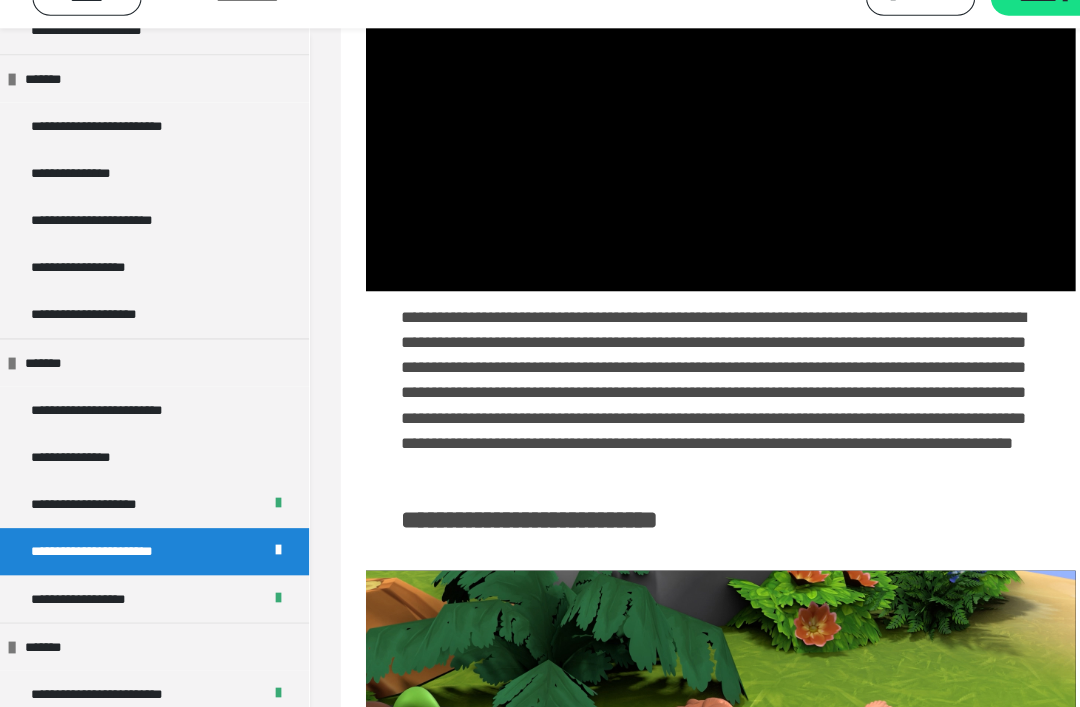 click at bounding box center [687, 120] 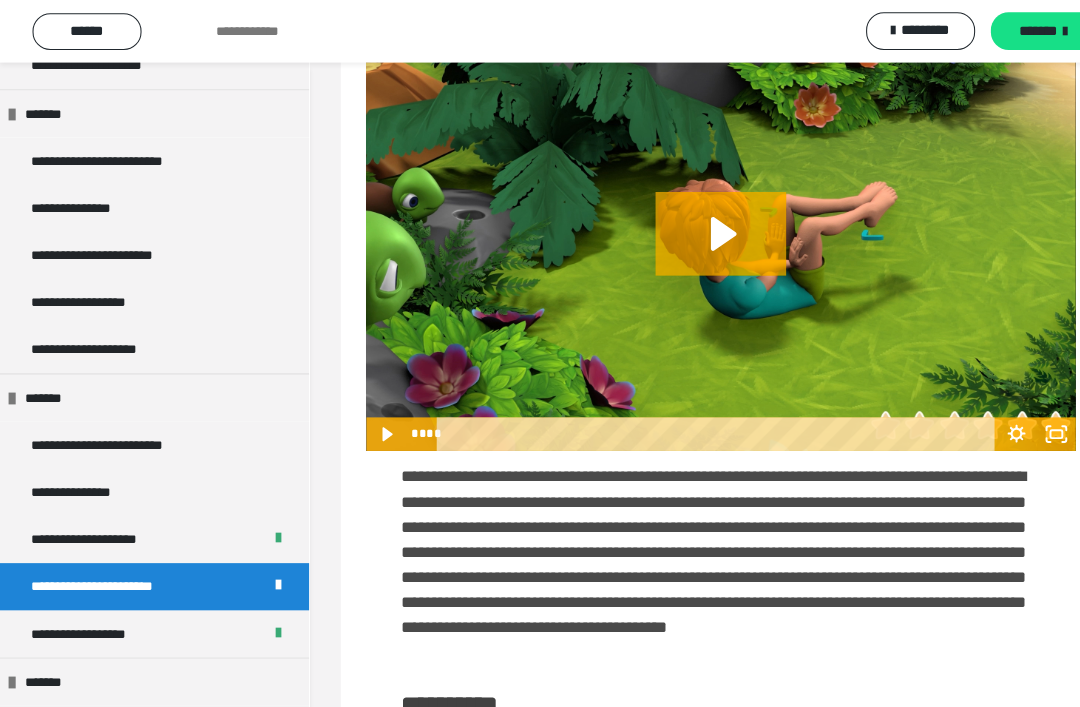 scroll, scrollTop: 3486, scrollLeft: 0, axis: vertical 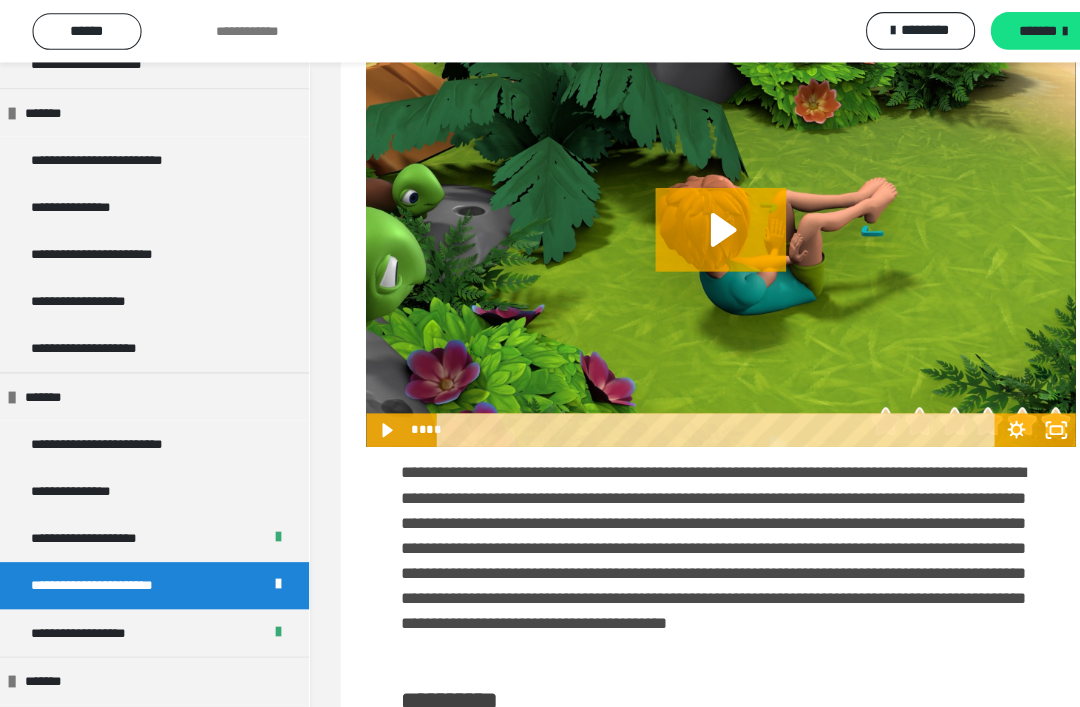 click 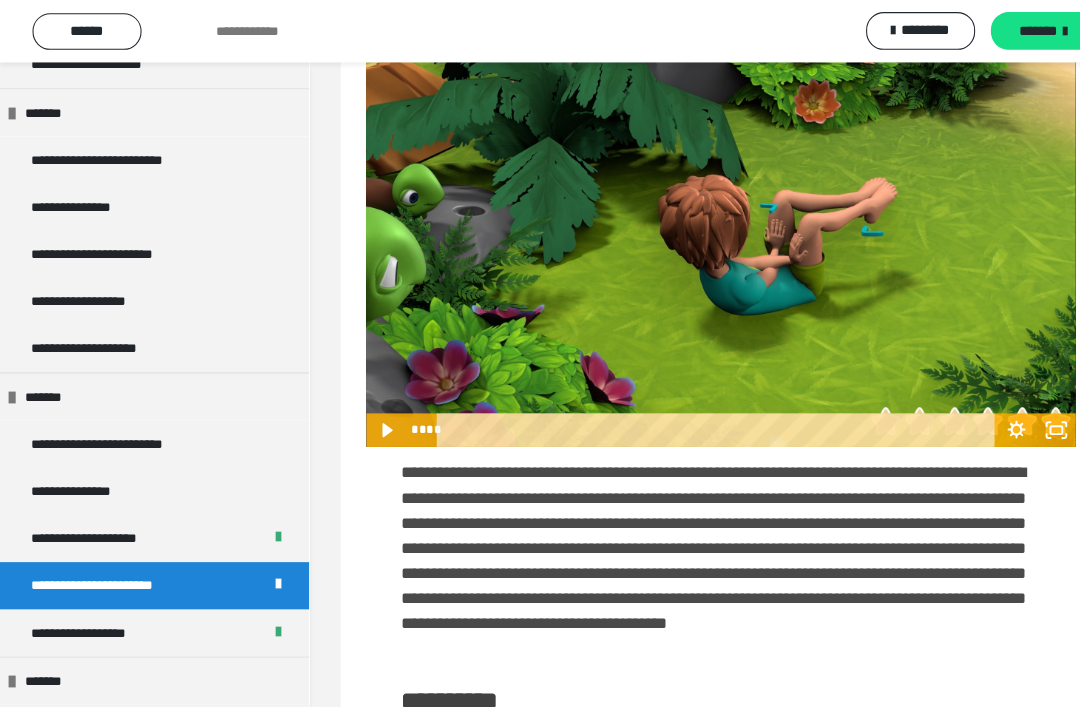 scroll, scrollTop: 3486, scrollLeft: 0, axis: vertical 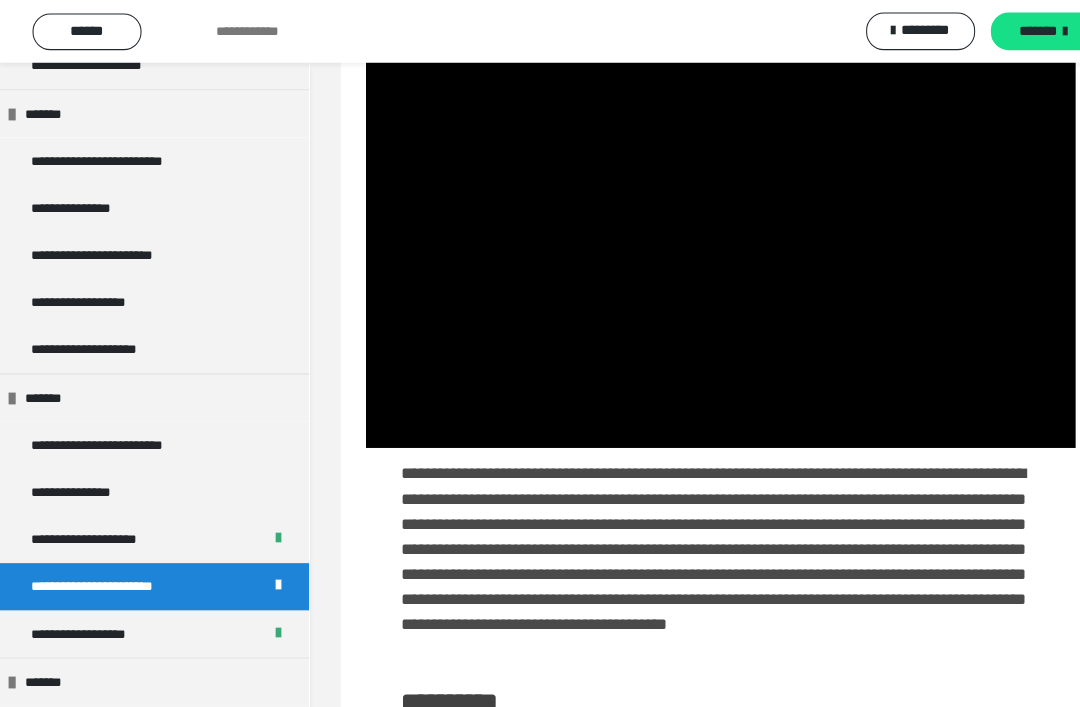 click at bounding box center (687, 236) 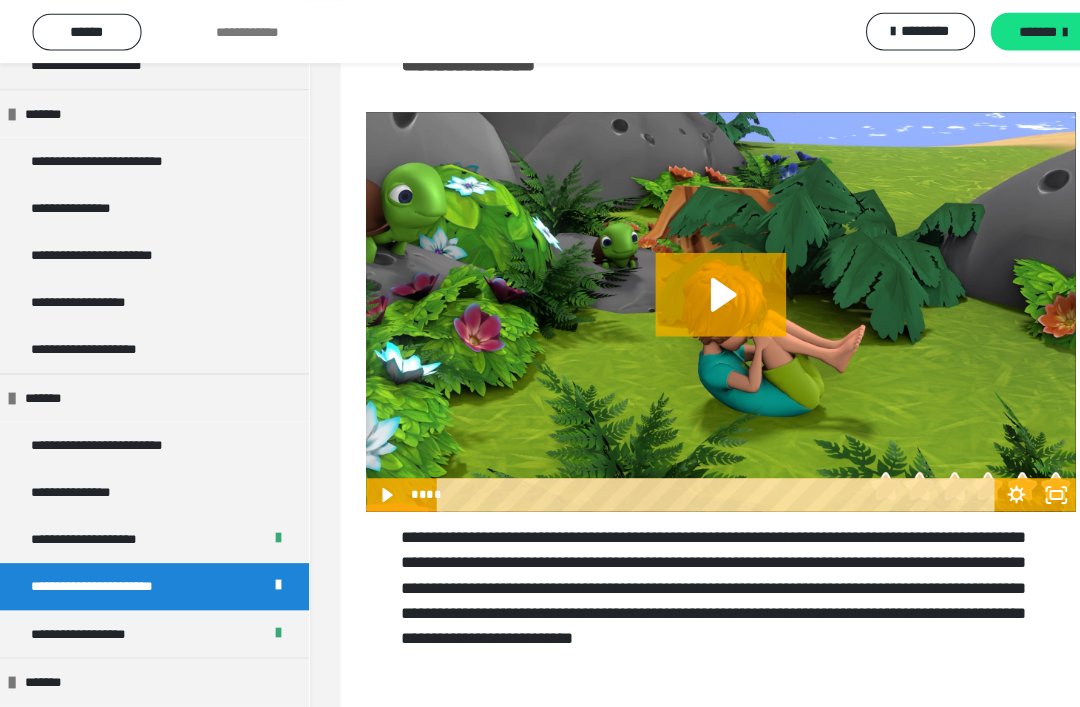 click 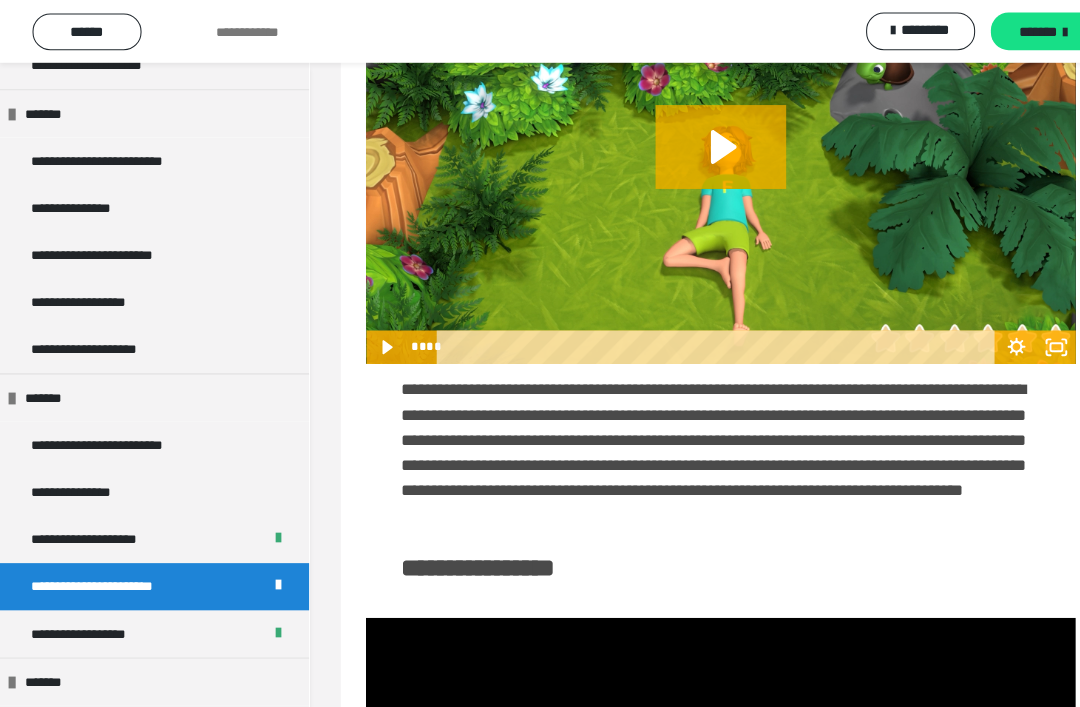 scroll, scrollTop: 1672, scrollLeft: 0, axis: vertical 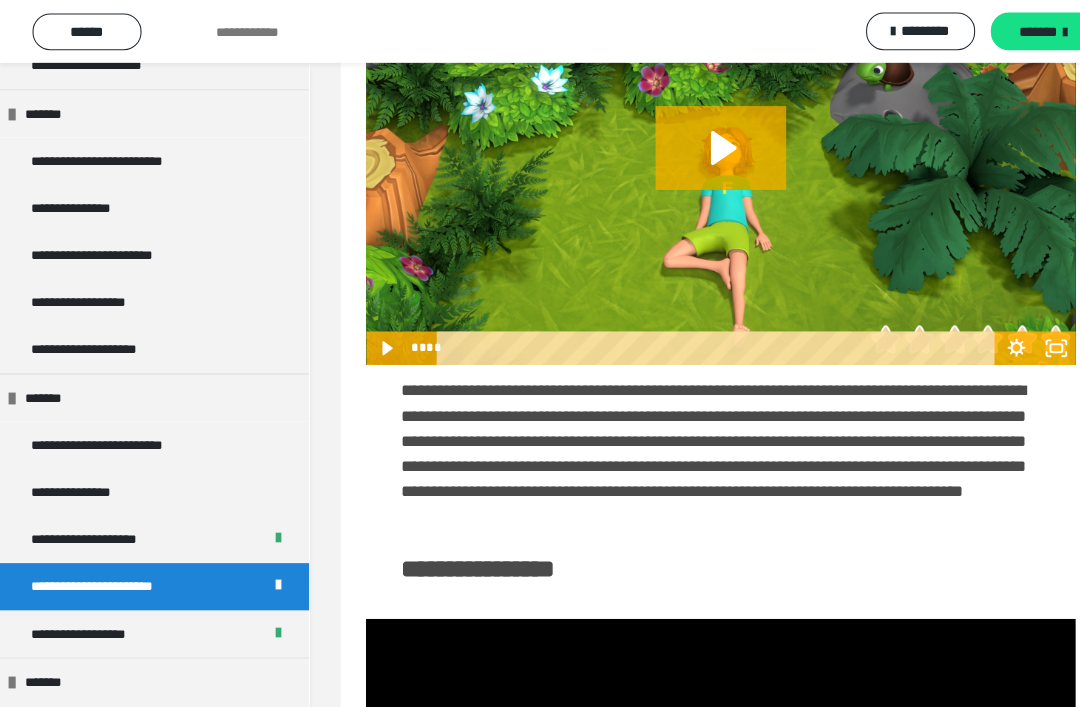 click 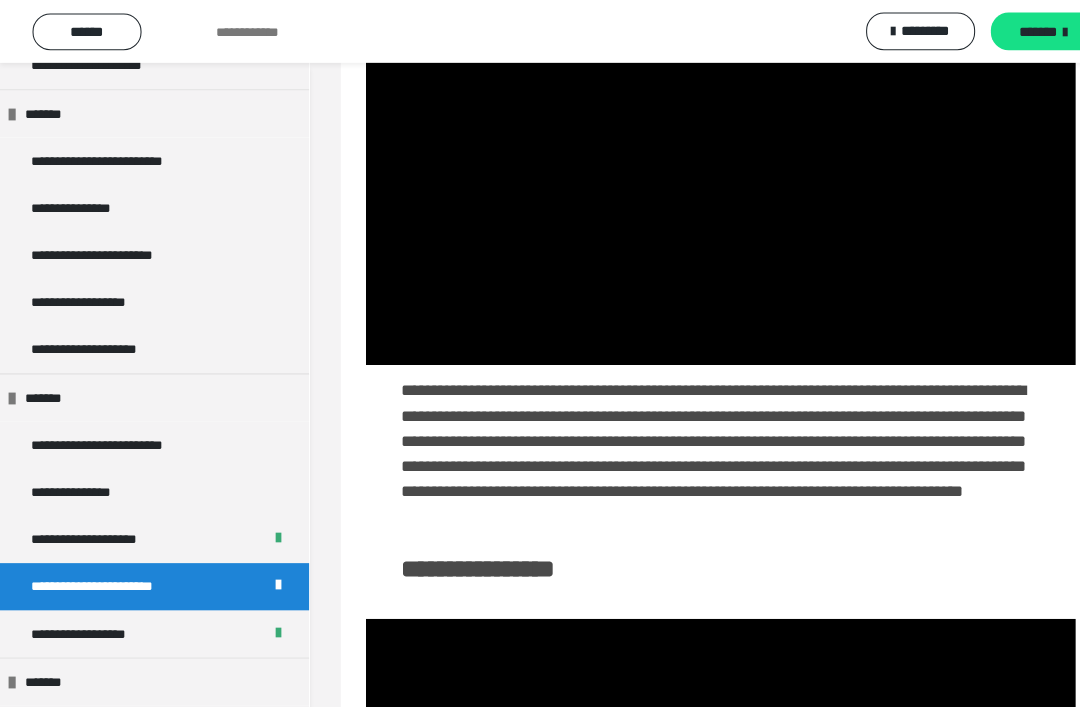 click at bounding box center [687, 157] 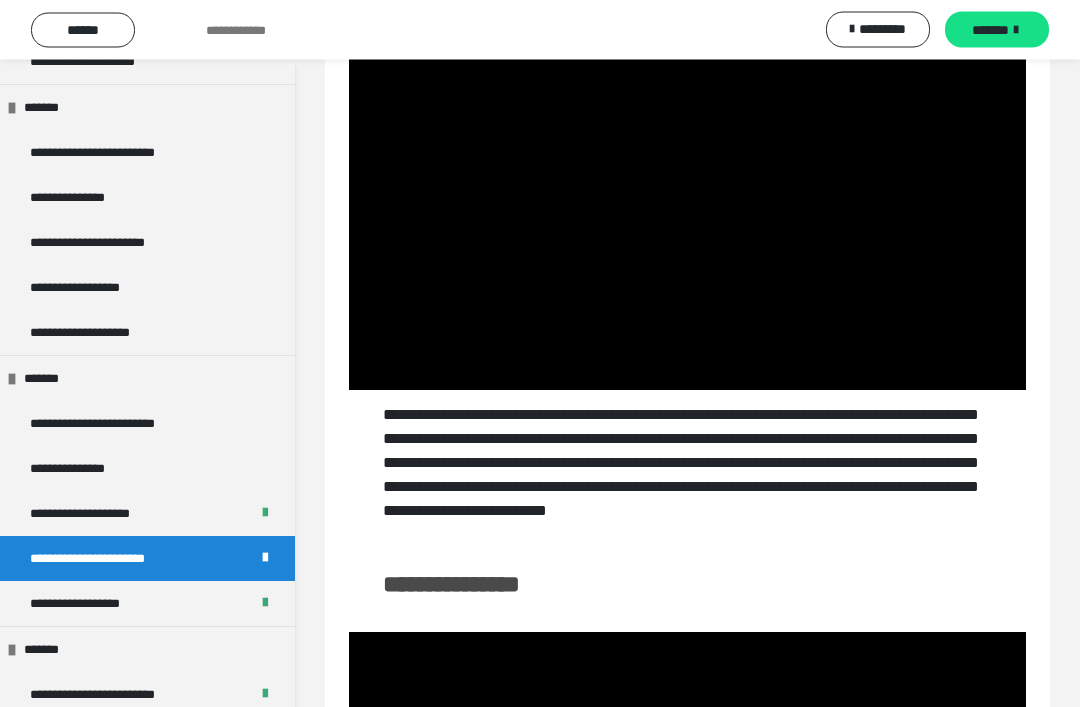 scroll, scrollTop: 1007, scrollLeft: 0, axis: vertical 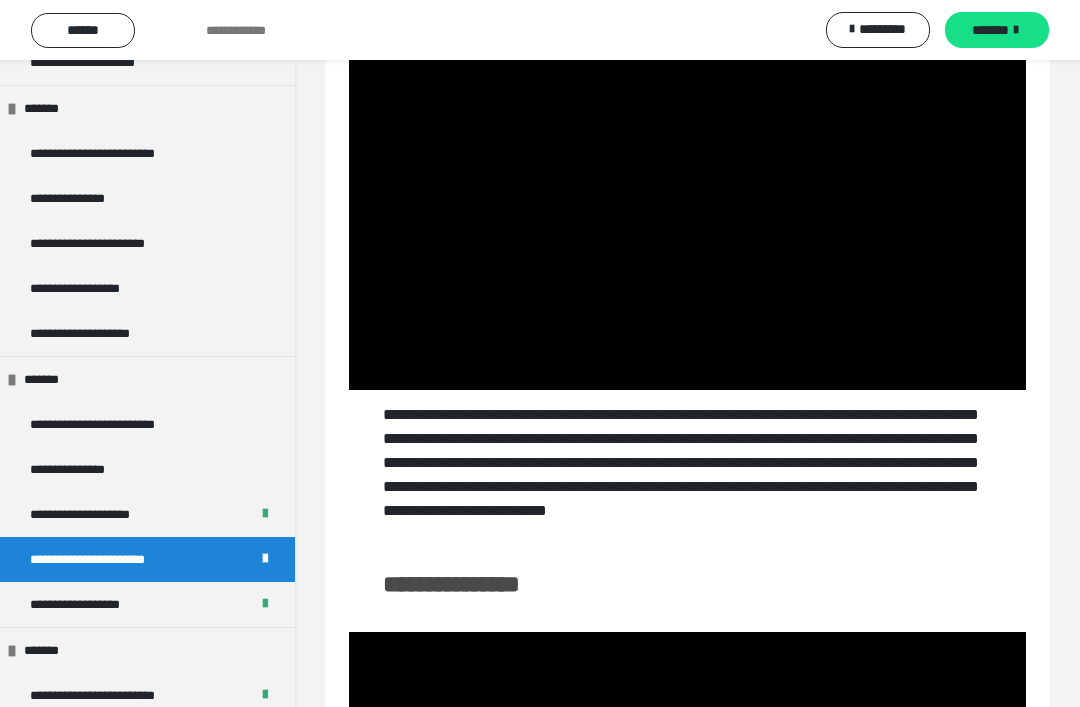 click at bounding box center [687, 199] 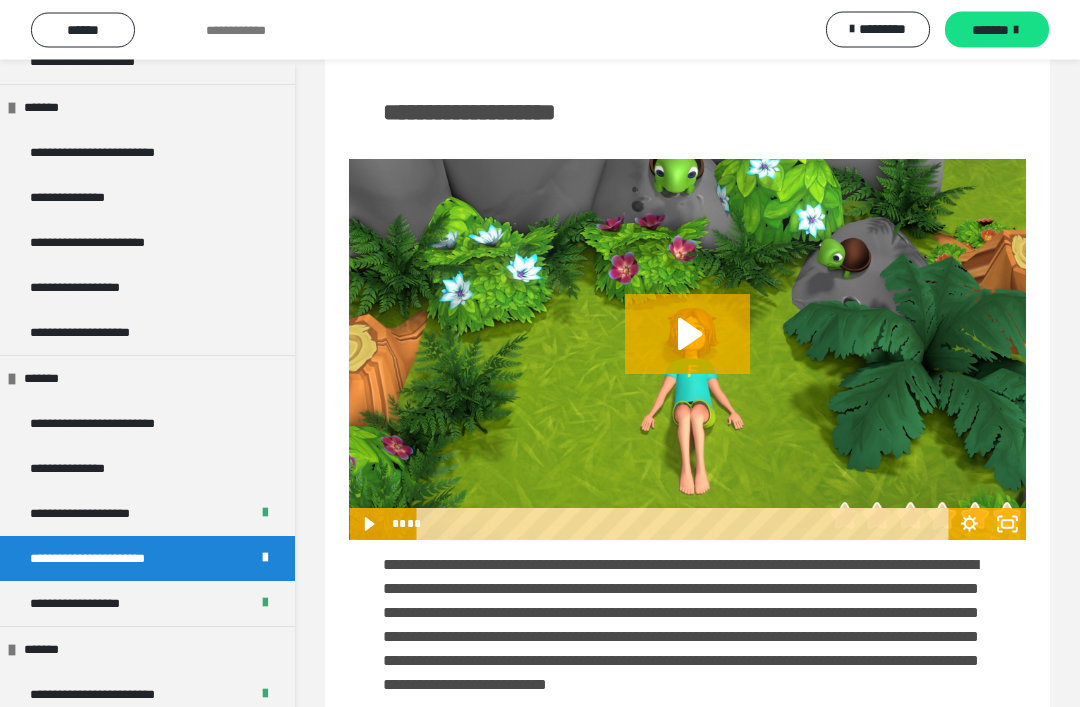 click 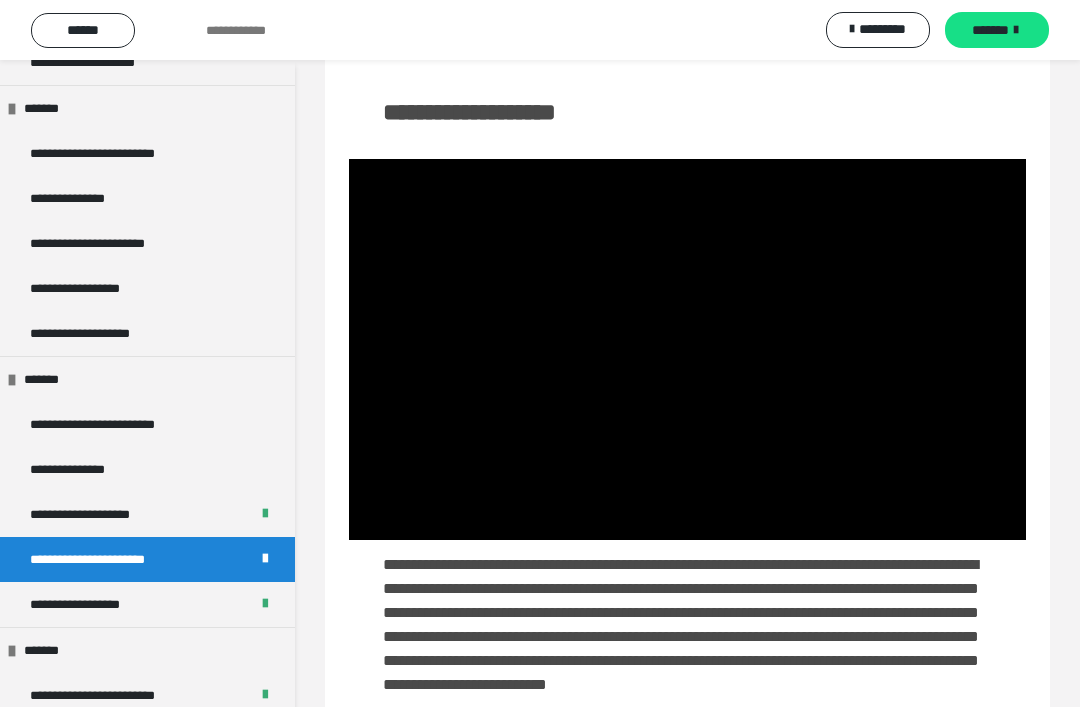 click on "**********" at bounding box center [687, 5] 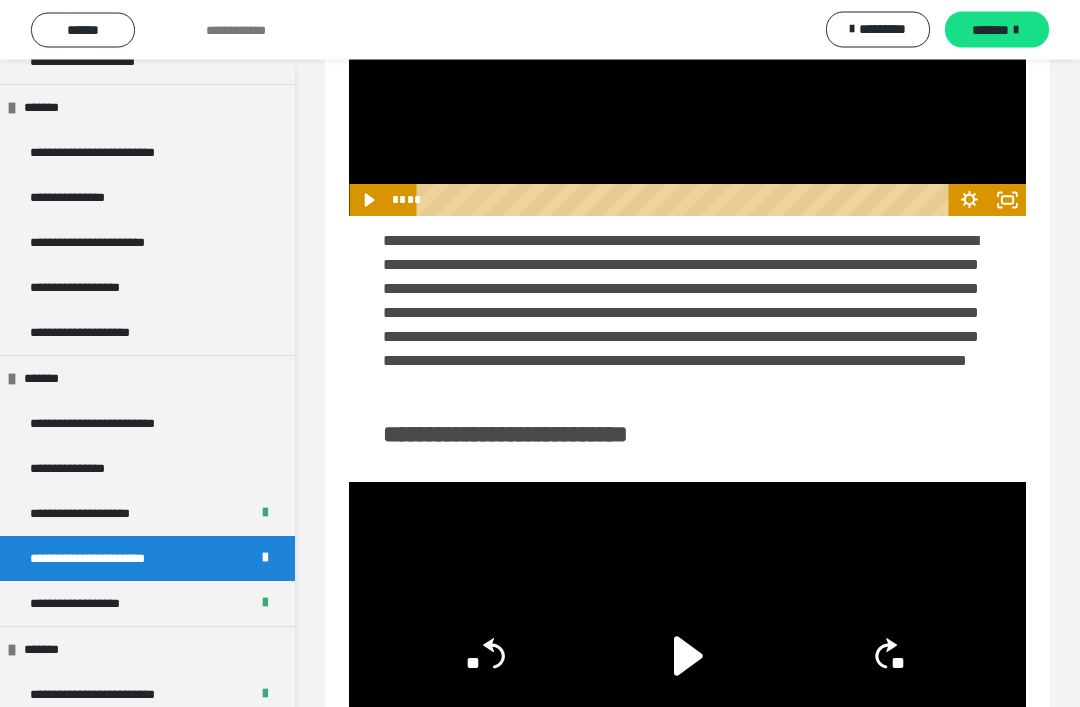 scroll, scrollTop: 3050, scrollLeft: 0, axis: vertical 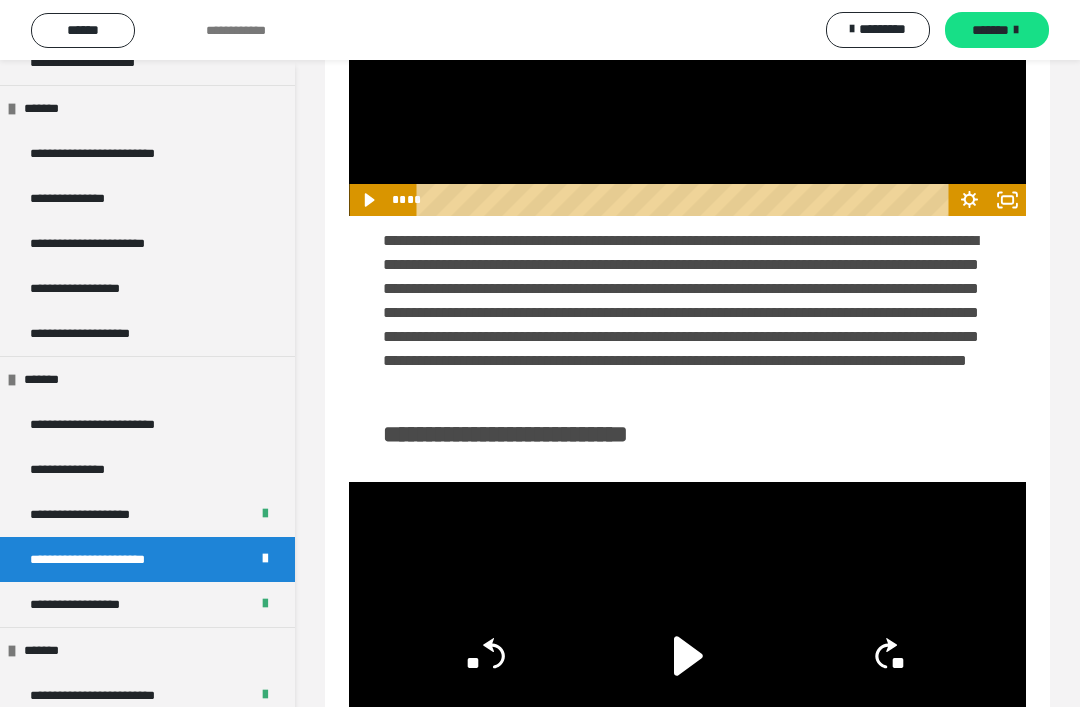 click 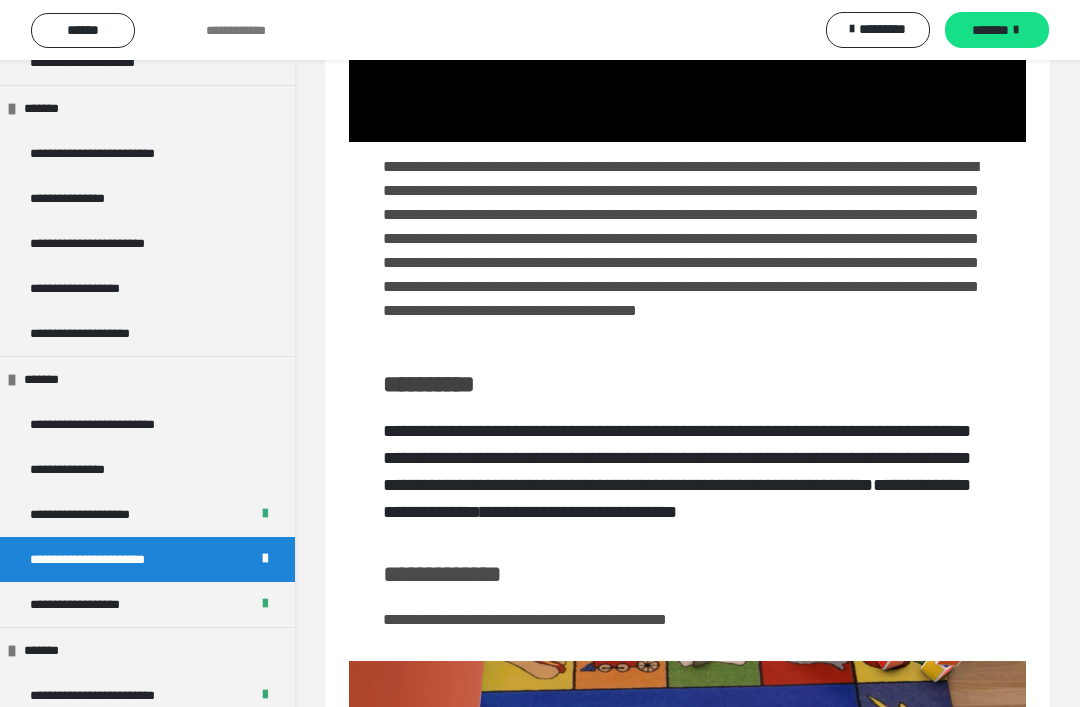 scroll, scrollTop: 3744, scrollLeft: 0, axis: vertical 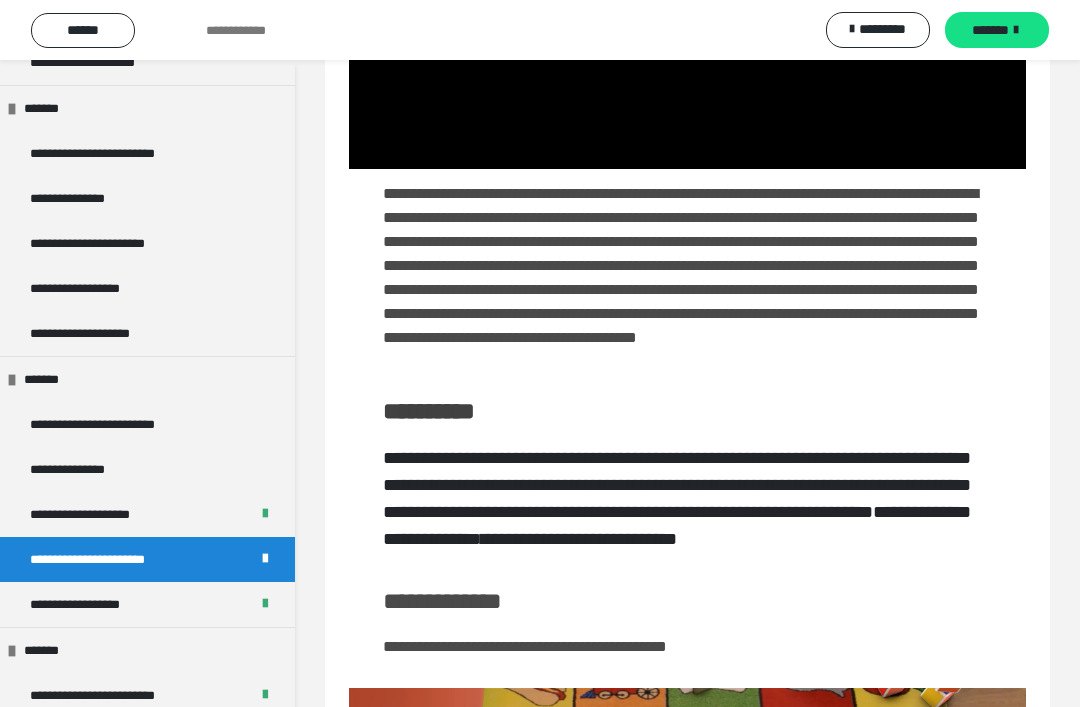 click at bounding box center (687, -22) 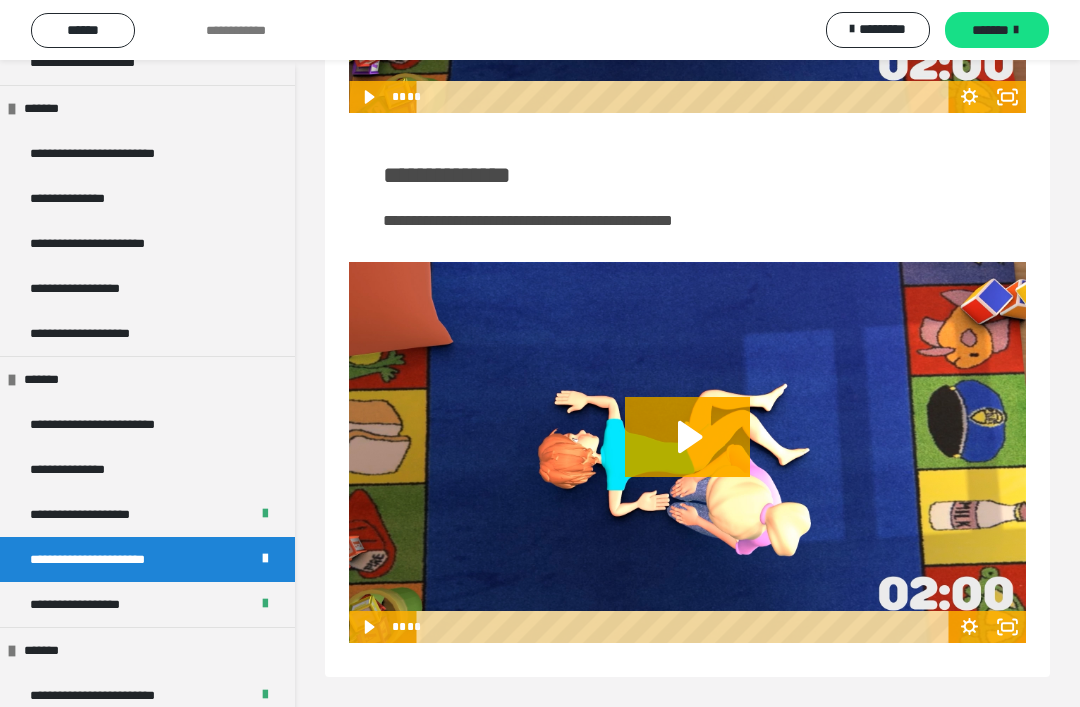 scroll, scrollTop: 4700, scrollLeft: 0, axis: vertical 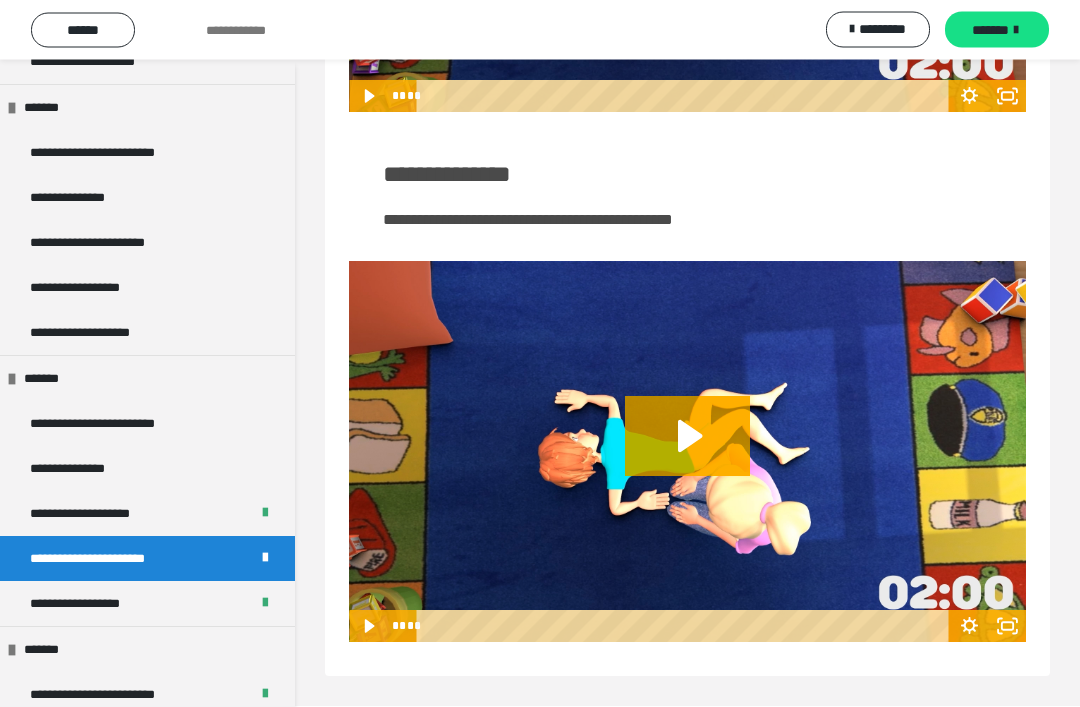 click at bounding box center (687, -78) 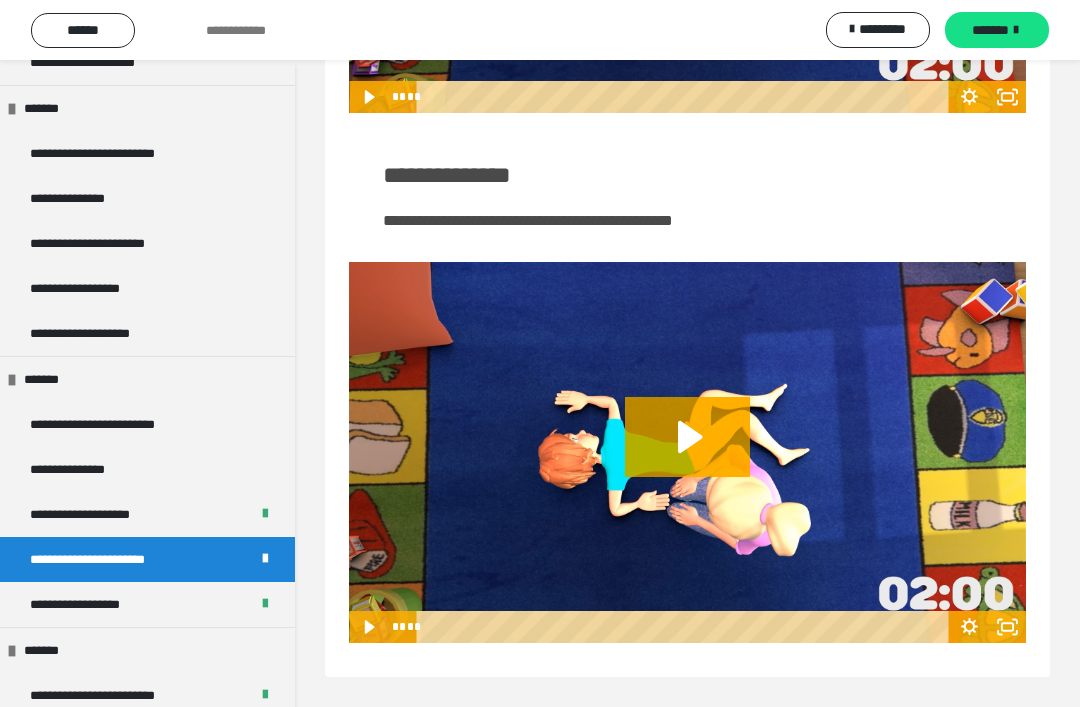 click 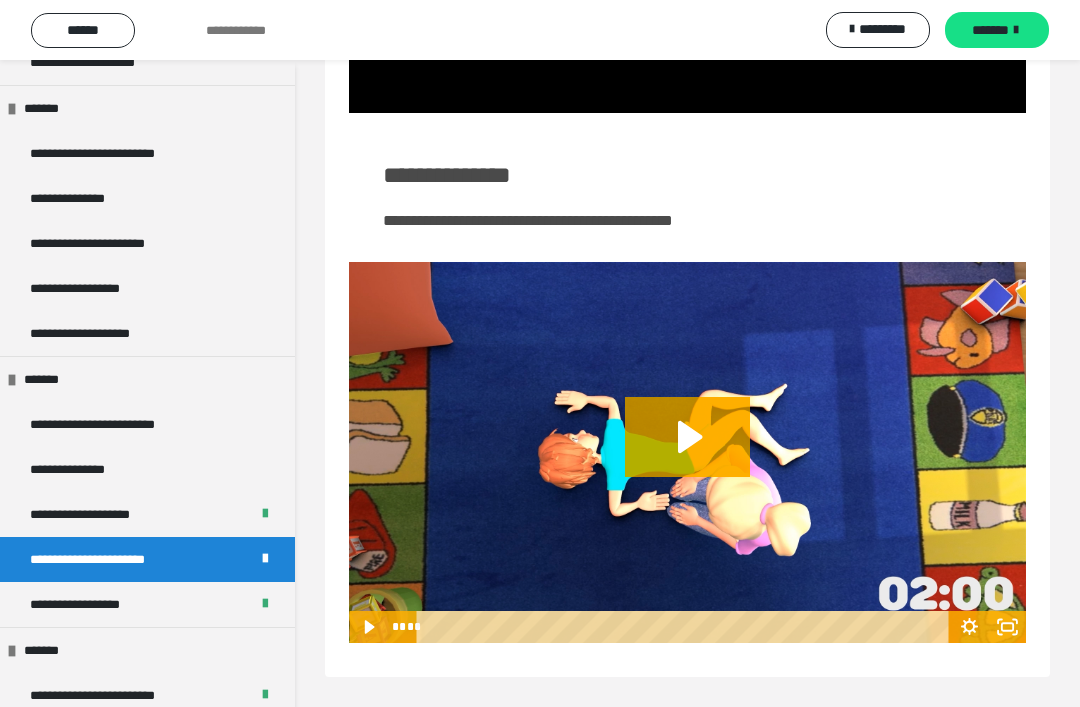 scroll, scrollTop: 5026, scrollLeft: 0, axis: vertical 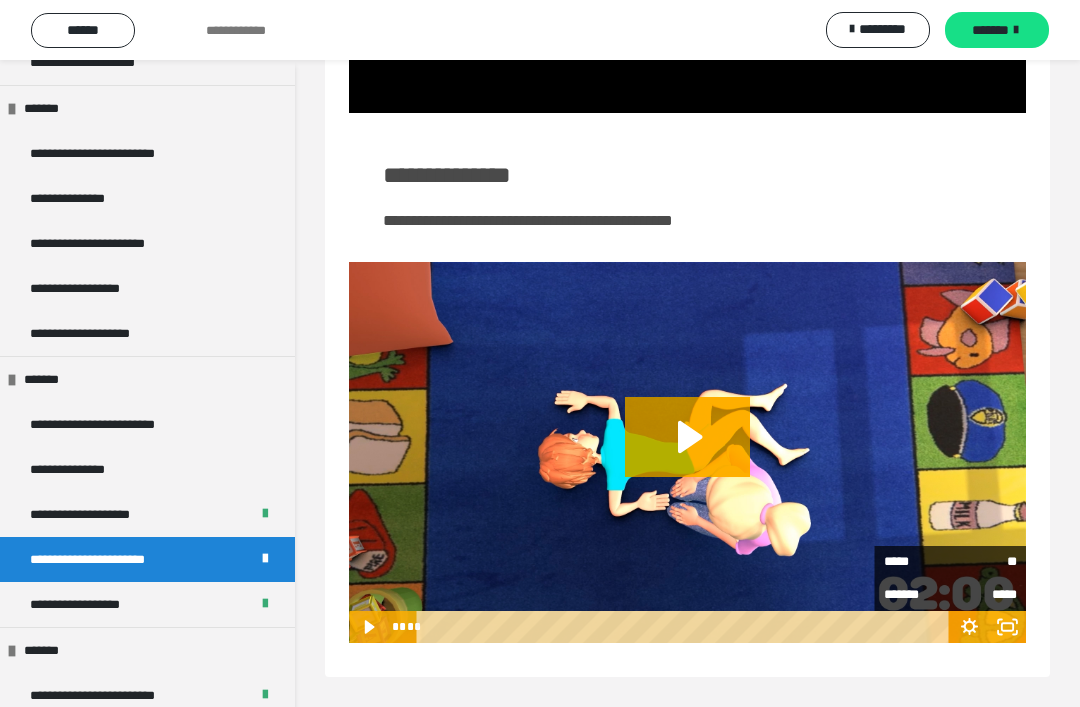 click on "**" at bounding box center [983, 562] 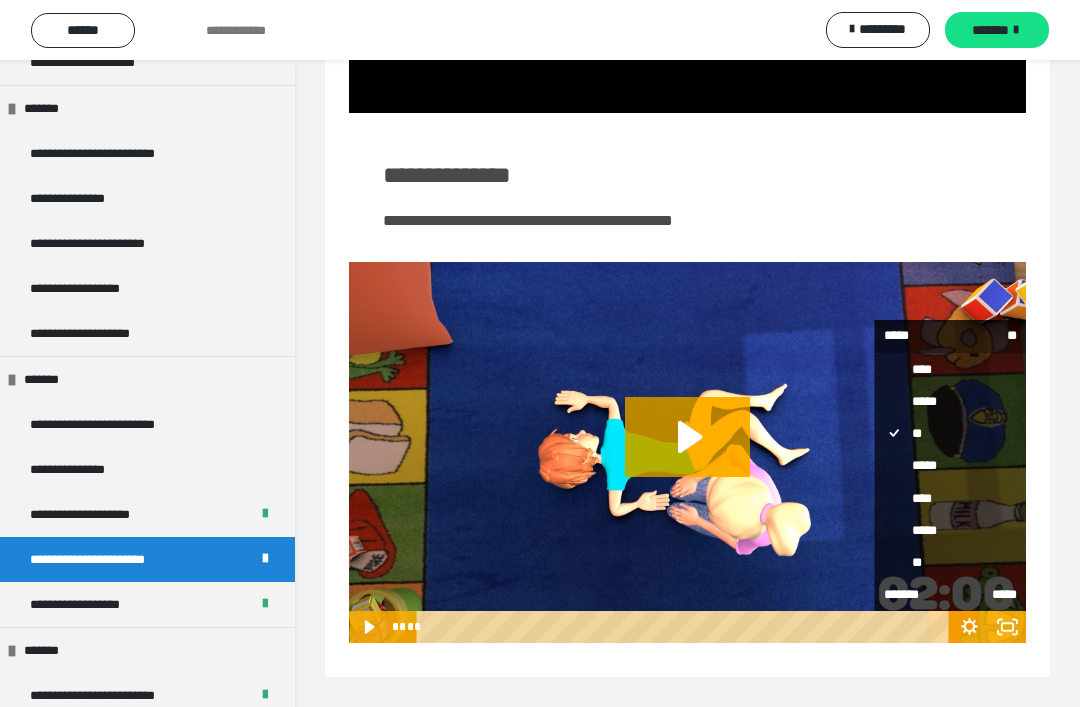 click on "**" at bounding box center (950, 562) 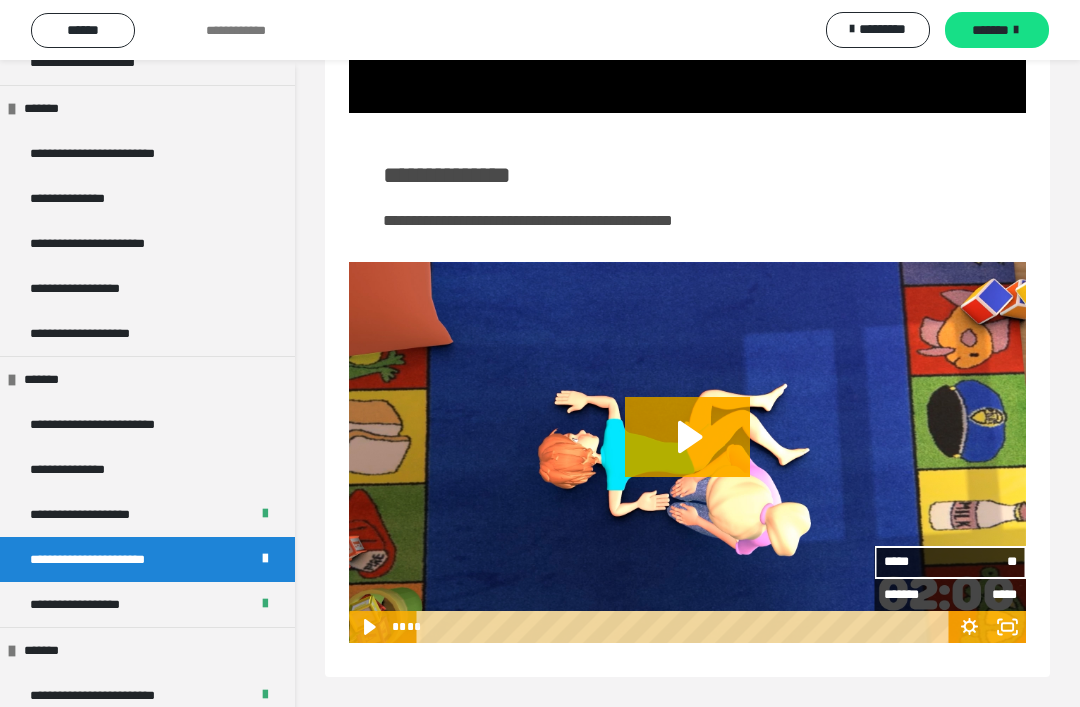 click 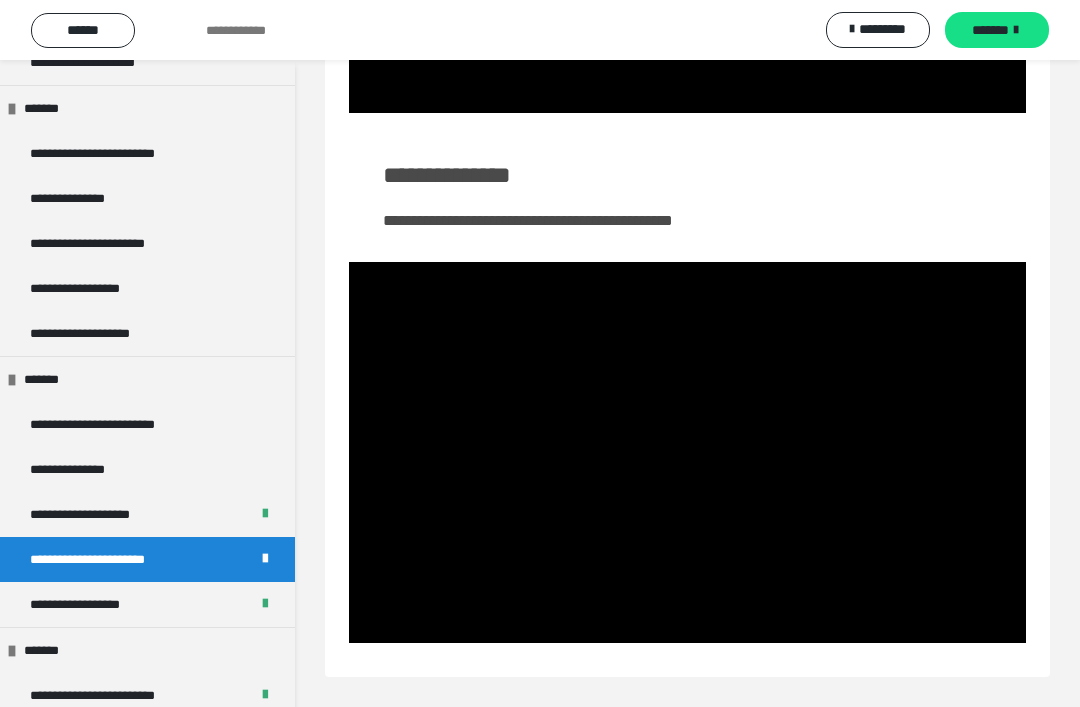 click at bounding box center [687, 452] 